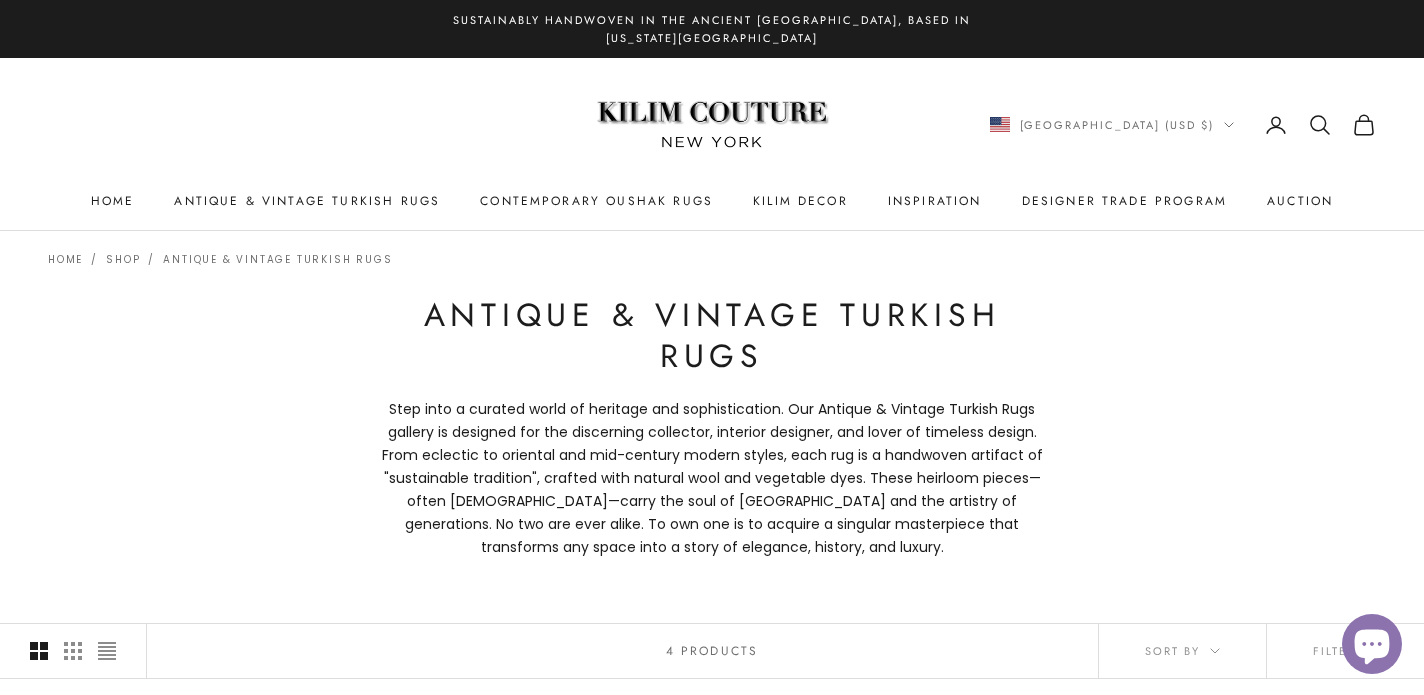 scroll, scrollTop: 0, scrollLeft: 0, axis: both 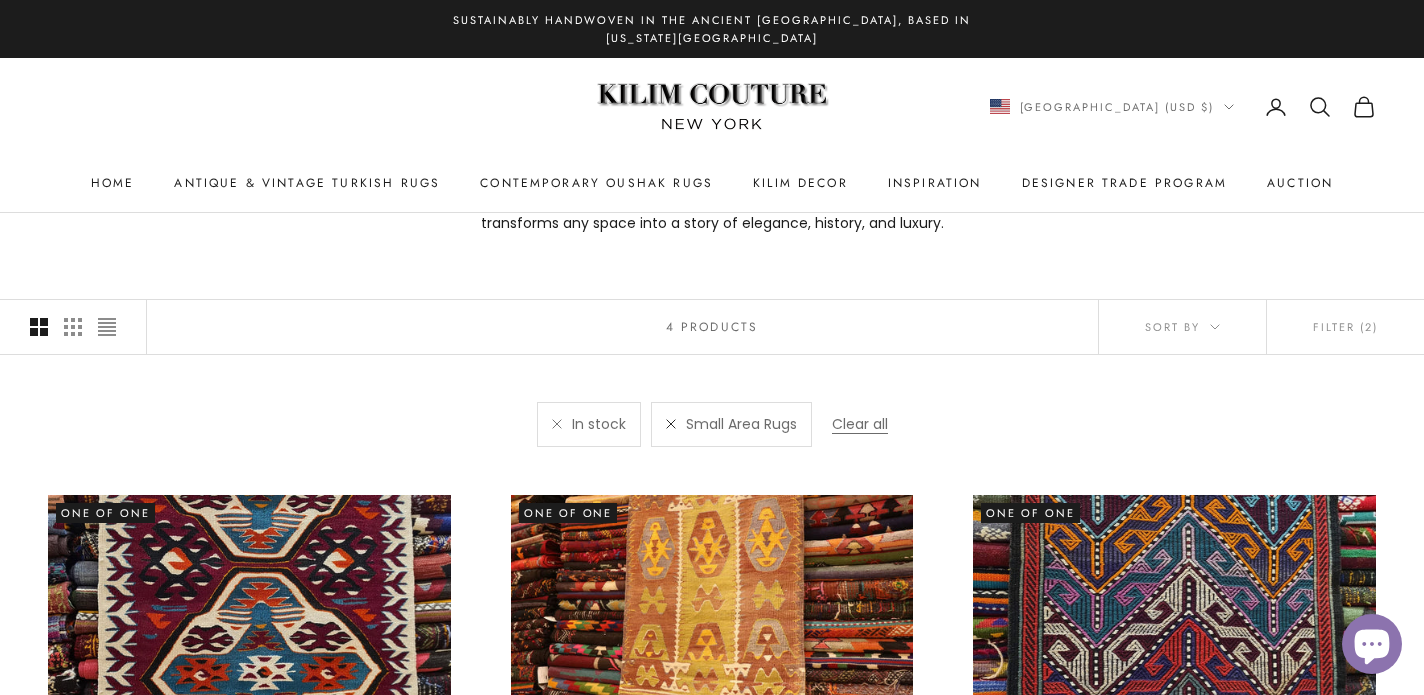 click at bounding box center [671, 424] 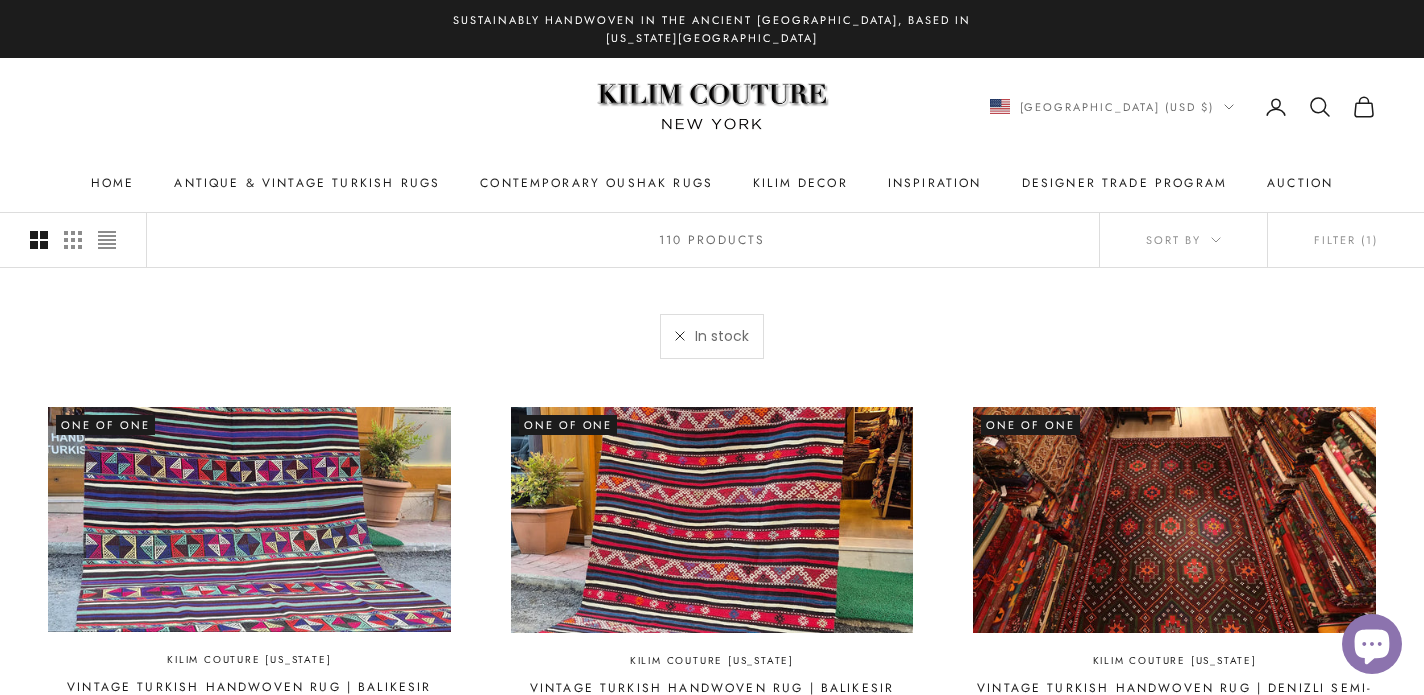 scroll, scrollTop: 421, scrollLeft: 0, axis: vertical 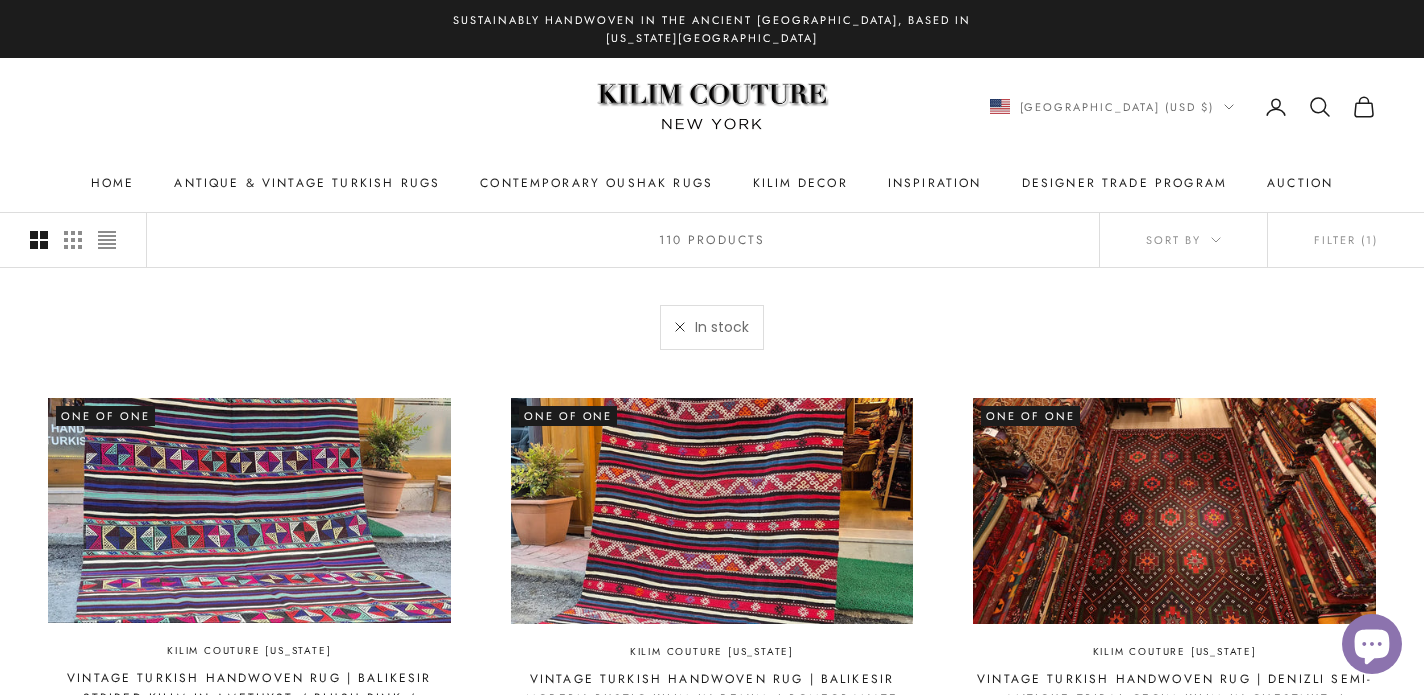 click at bounding box center [680, 327] 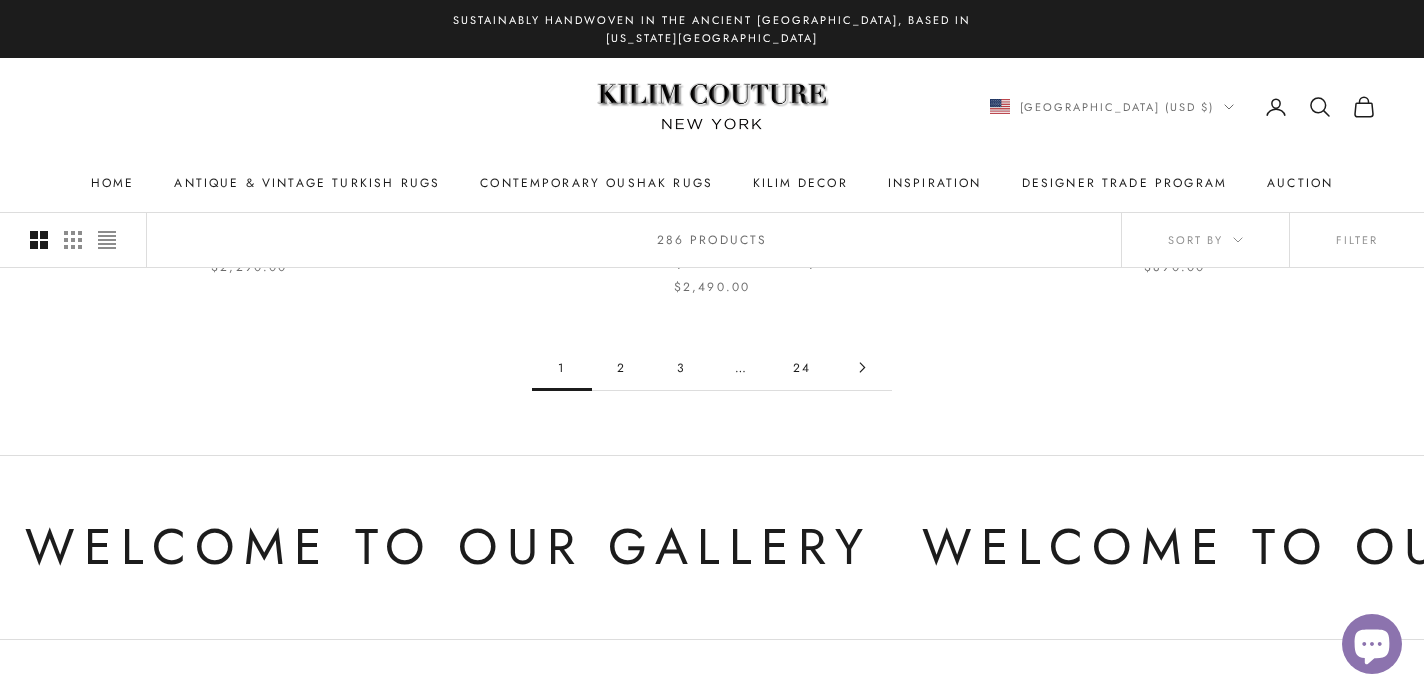 scroll, scrollTop: 2090, scrollLeft: 0, axis: vertical 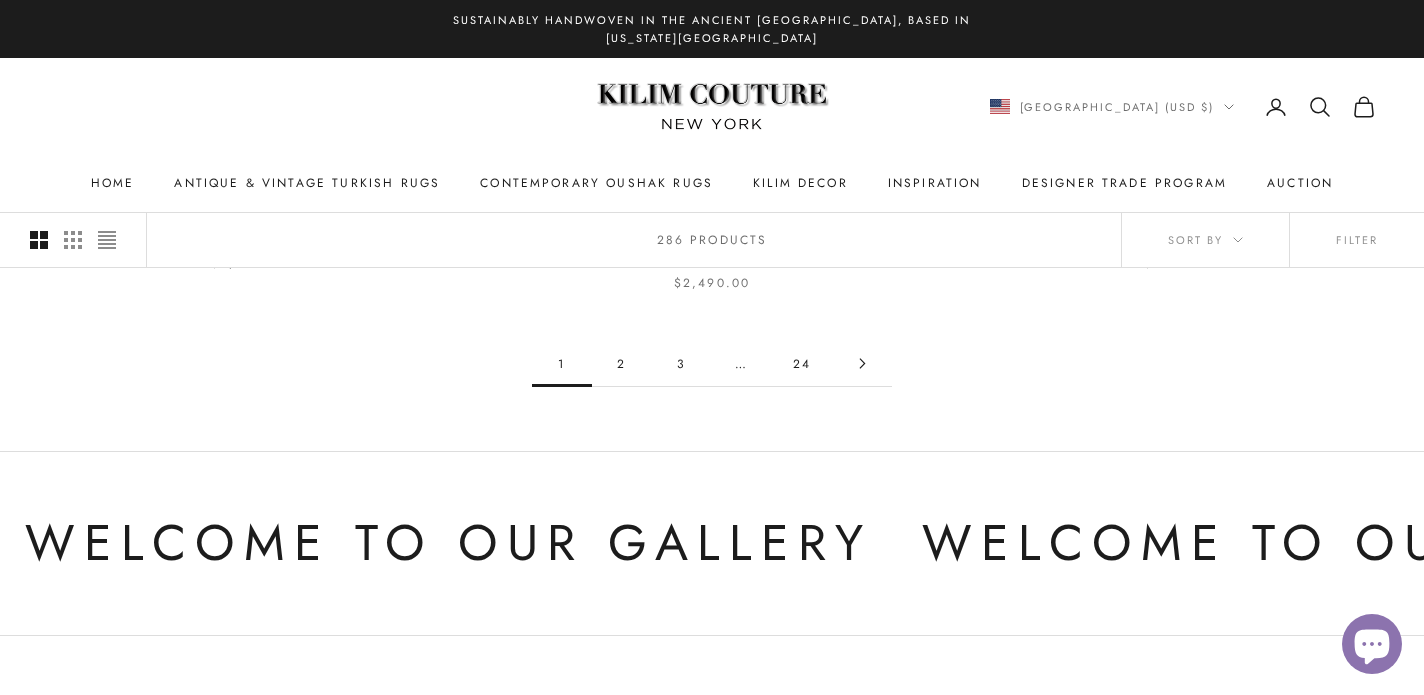 click on "2" at bounding box center [622, 363] 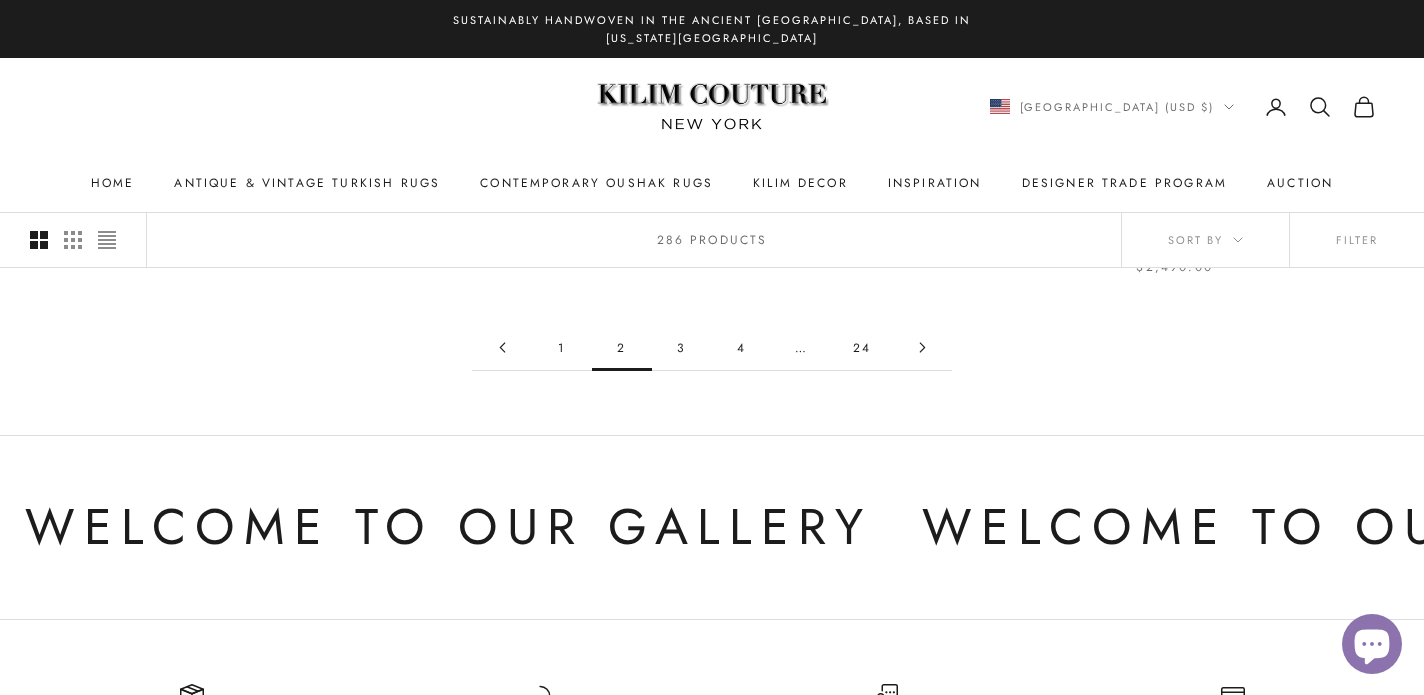 scroll, scrollTop: 2124, scrollLeft: 0, axis: vertical 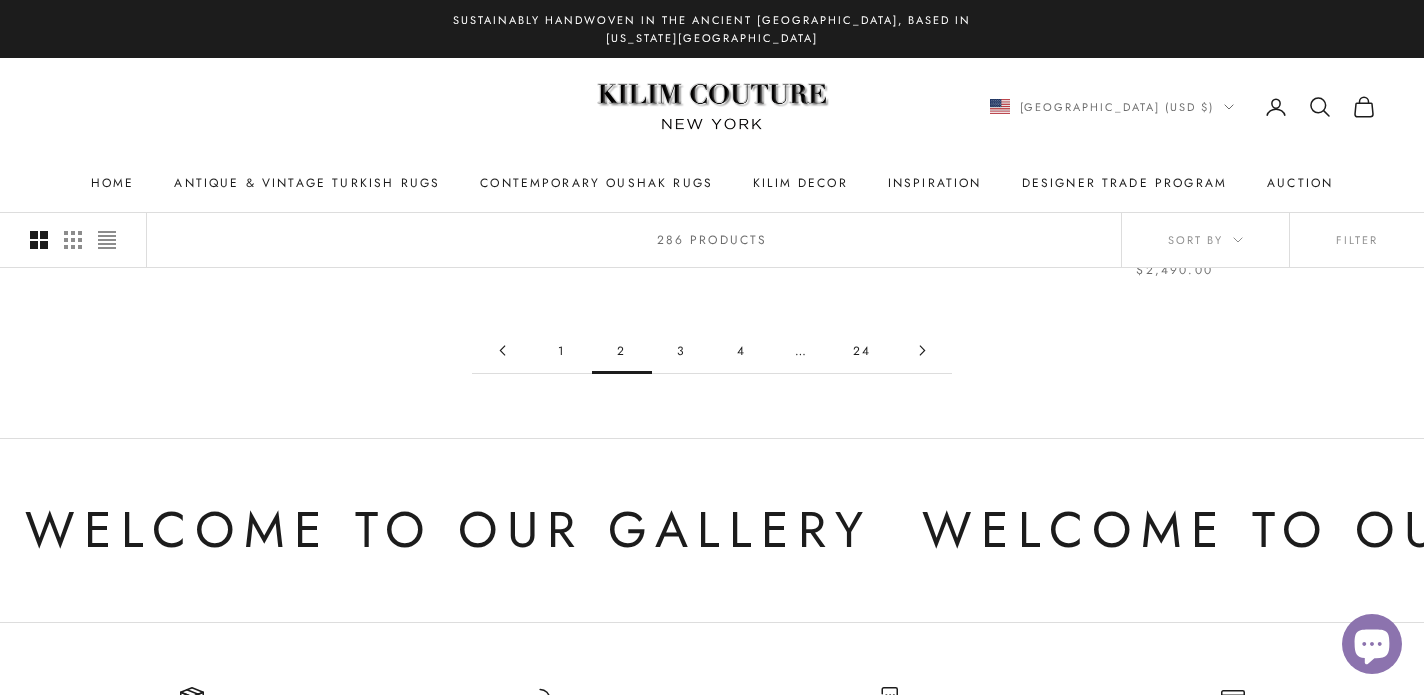 click on "3" at bounding box center [682, 350] 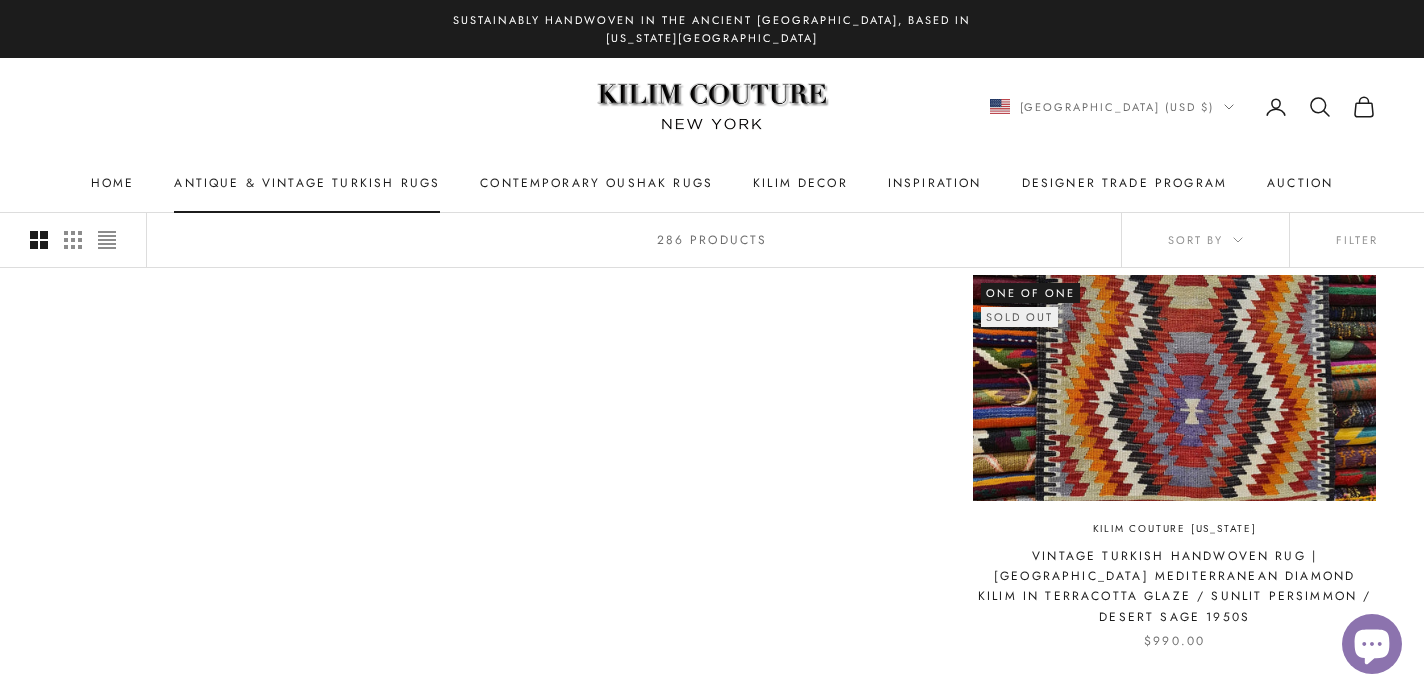 scroll, scrollTop: 421, scrollLeft: 0, axis: vertical 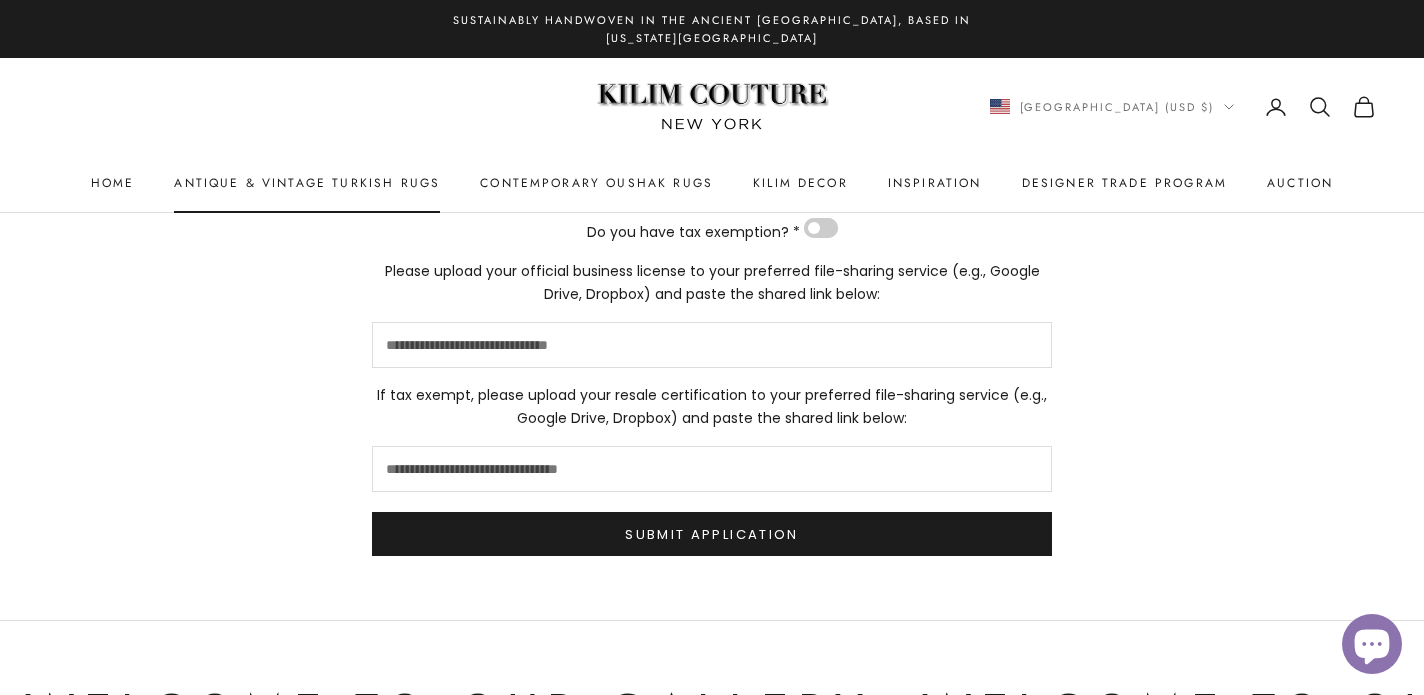 click on "Antique & Vintage Turkish Rugs" at bounding box center (307, 183) 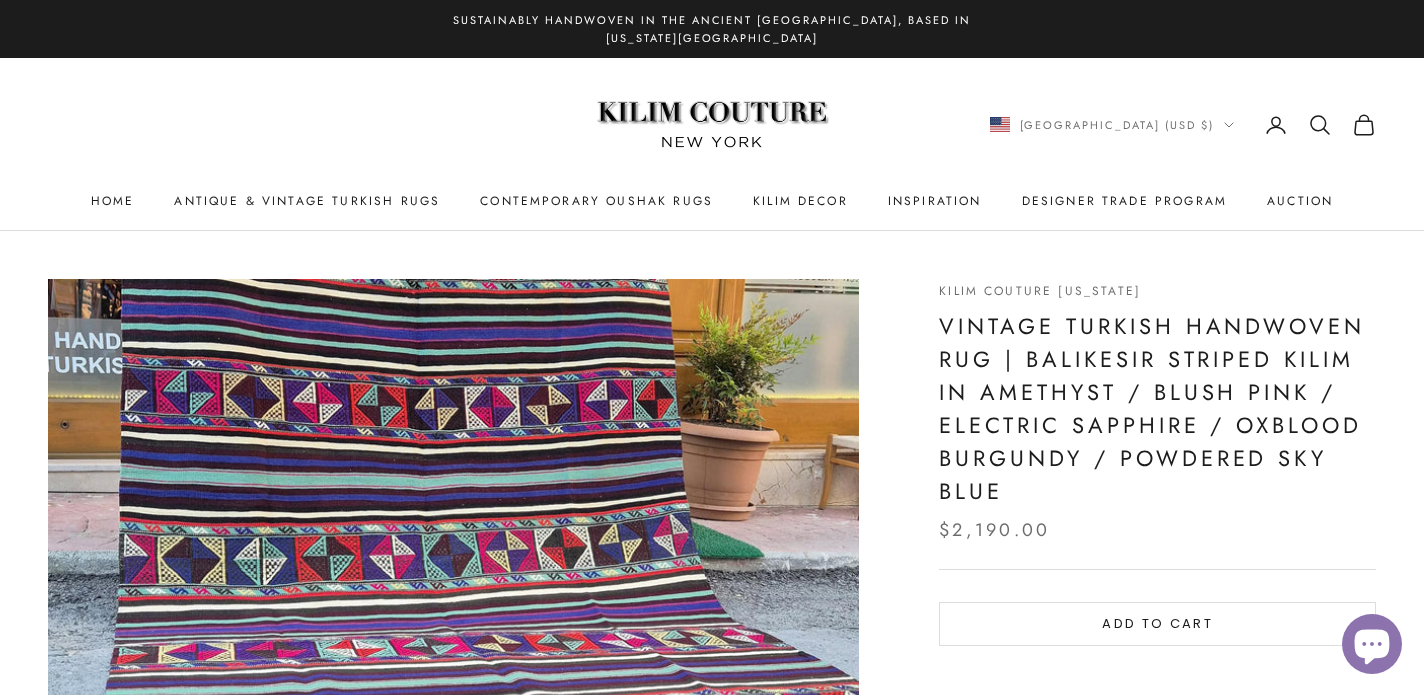 scroll, scrollTop: 0, scrollLeft: 0, axis: both 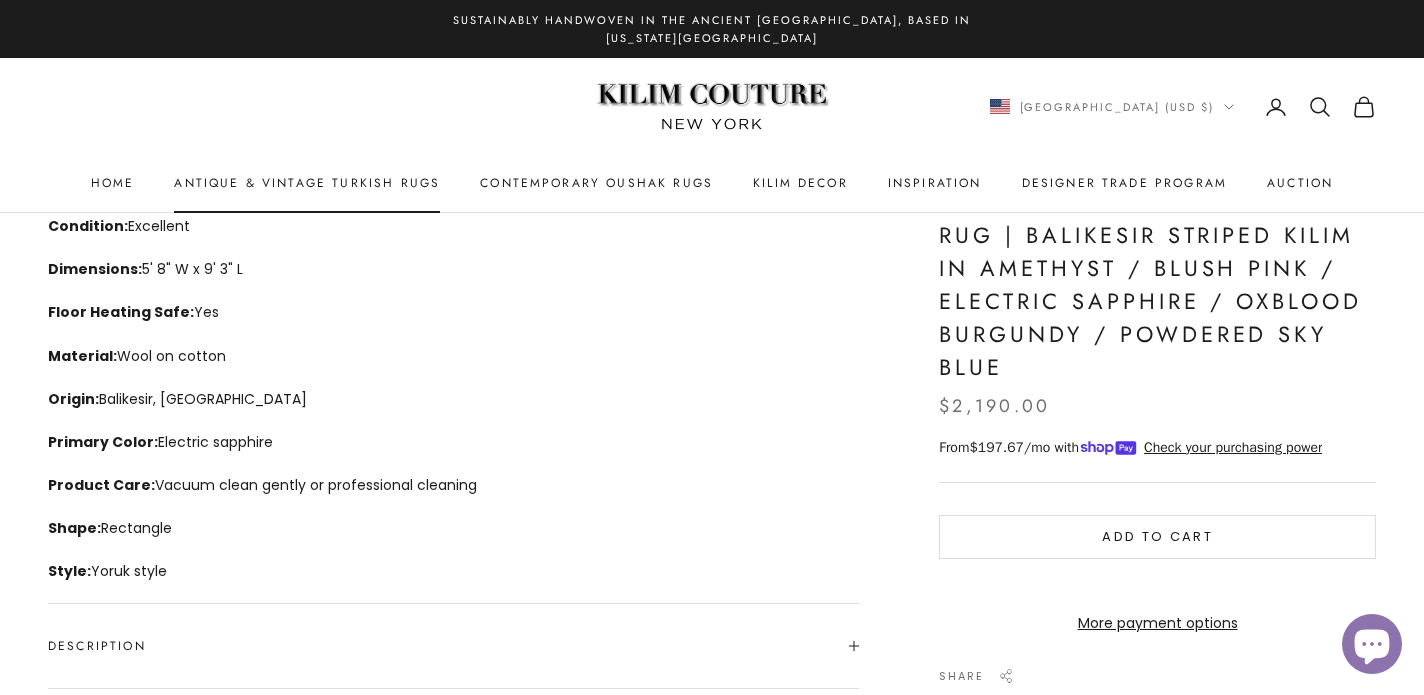 click on "Antique & Vintage Turkish Rugs" at bounding box center (307, 183) 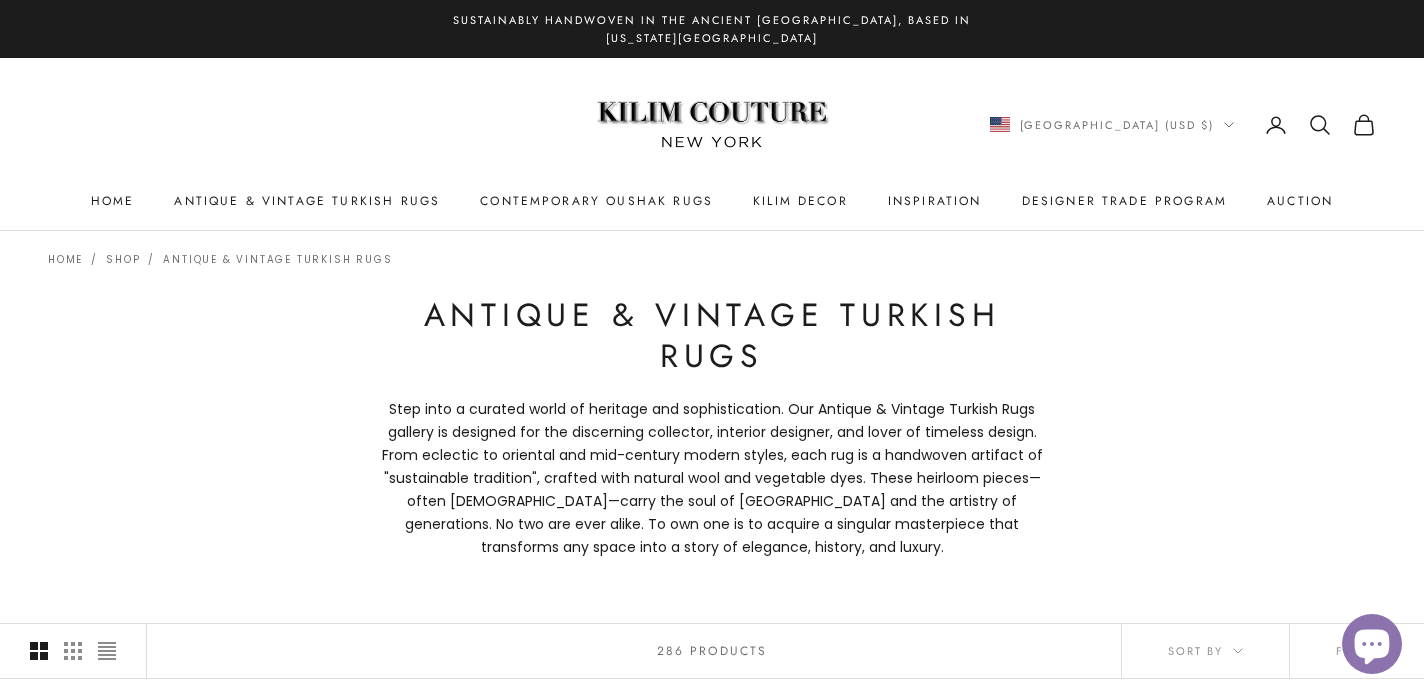 scroll, scrollTop: 0, scrollLeft: 0, axis: both 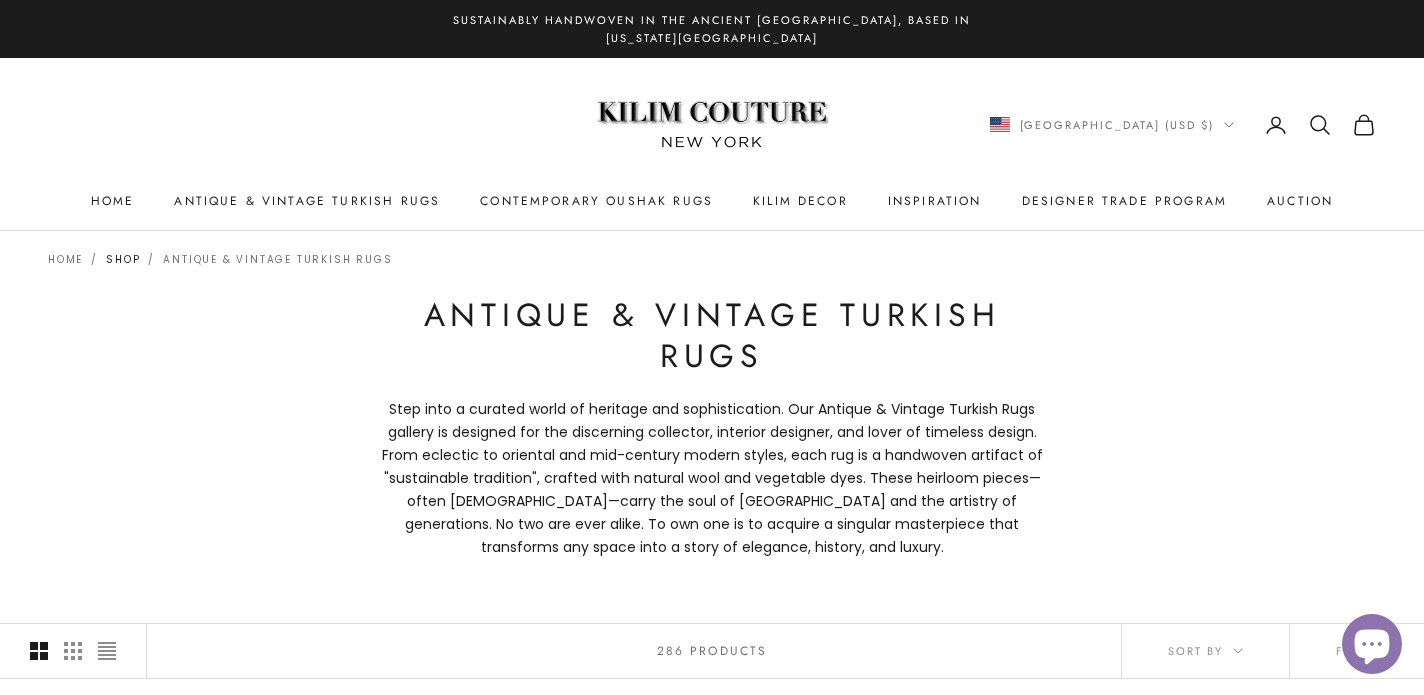 click on "Shop" at bounding box center (123, 259) 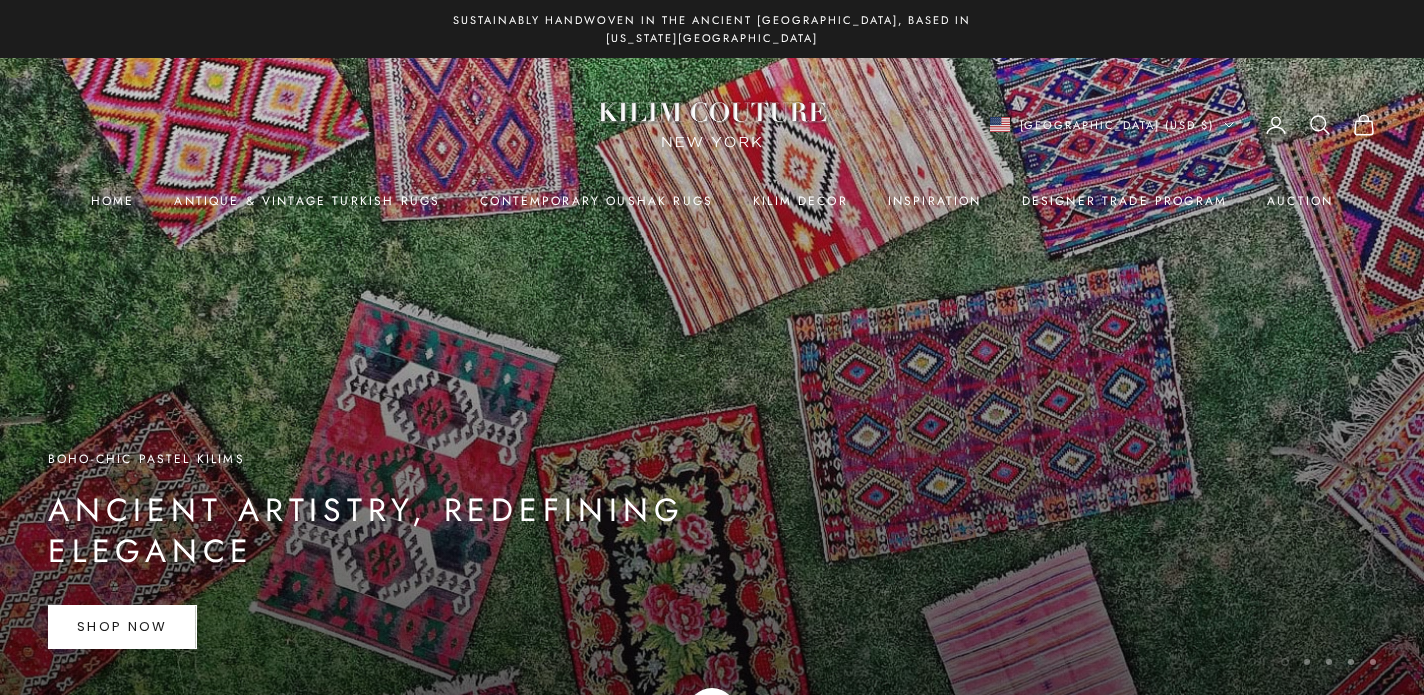 scroll, scrollTop: 0, scrollLeft: 0, axis: both 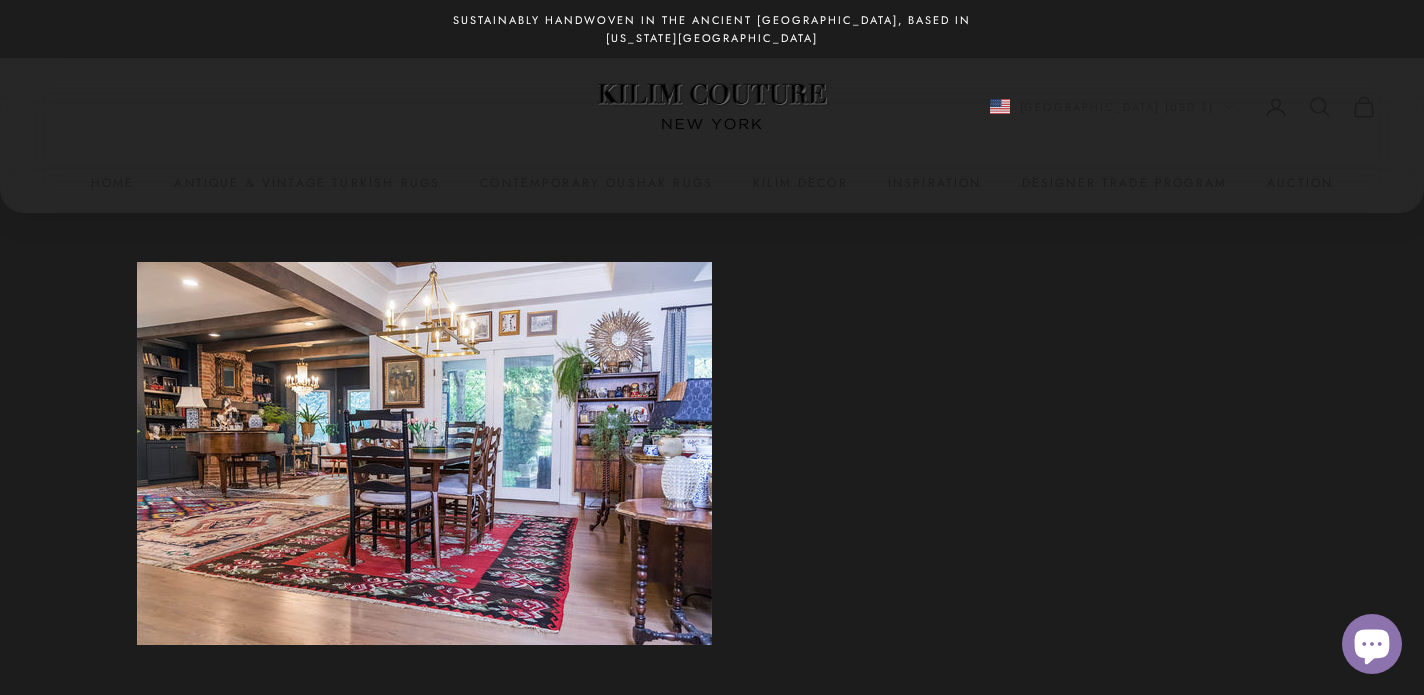 click on "Kilim Couture New York
Navigation menu
Home
Antique & Vintage Turkish Rugs
Contemporary Oushak Rugs
Kilim Decor Kilim Stools & Ottomans Kilim Pillows Kilim Bags
Inspiration
Designer Trade Program
Auction
United States (USD $)
Country Albania (ALL L)
Algeria (DZD د.ج)
Andorra (EUR €)
Angola (USD $)
Anguilla (XCD $)
Antigua & Barbuda (XCD $)
Argentina (USD $)
Armenia (AMD դր.)
Aruba (AWG ƒ)
Australia (AUD $)
Austria (EUR €)
Azerbaijan (AZN ₼)
Bahamas (BSD $)
Bahrain (USD $)
Bangladesh (BDT ৳)
Barbados (BBD $) Chile (USD $)" at bounding box center (712, 126) 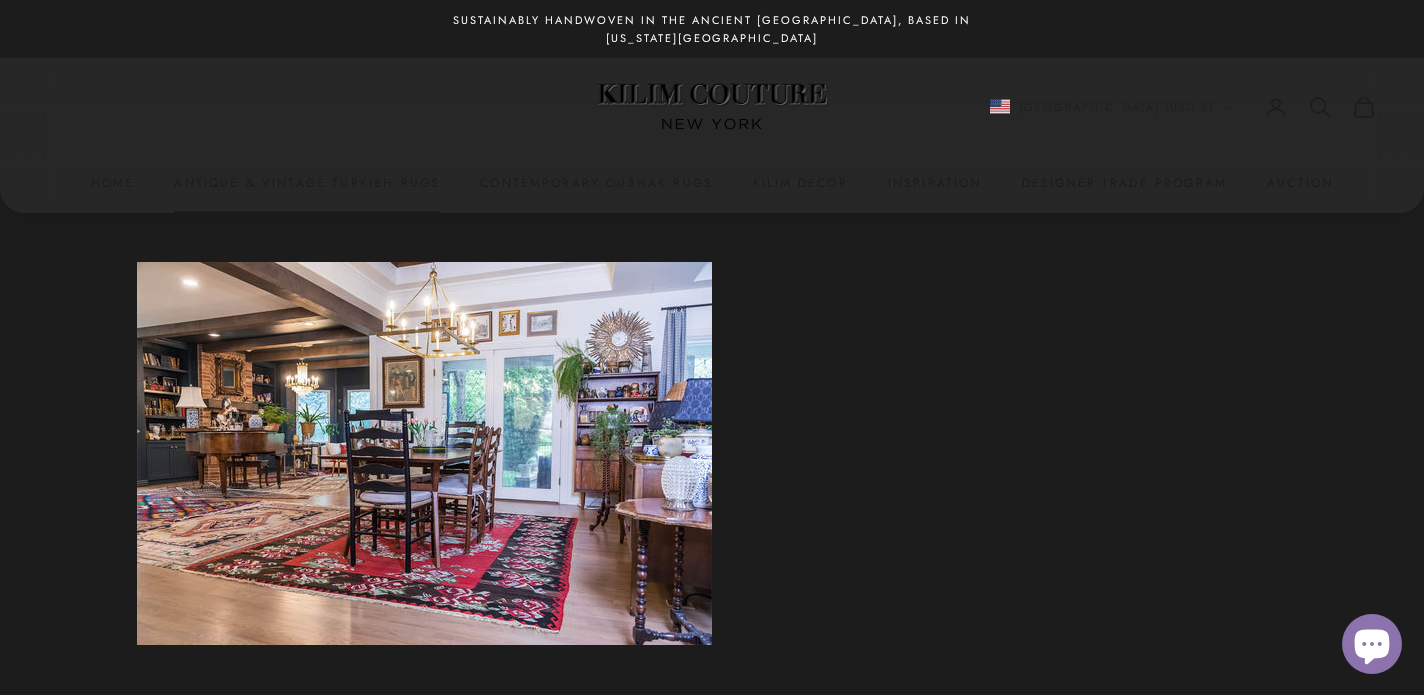click on "Antique & Vintage Turkish Rugs" at bounding box center (307, 183) 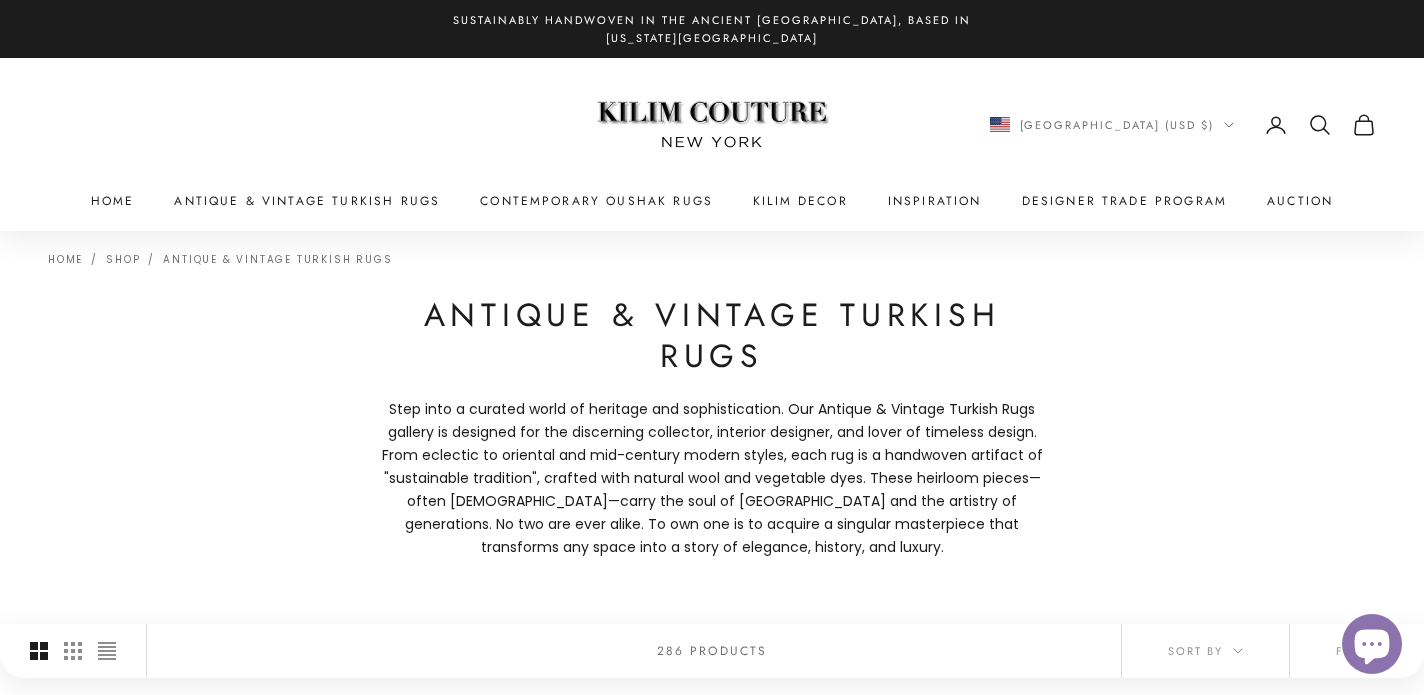 scroll, scrollTop: 195, scrollLeft: 0, axis: vertical 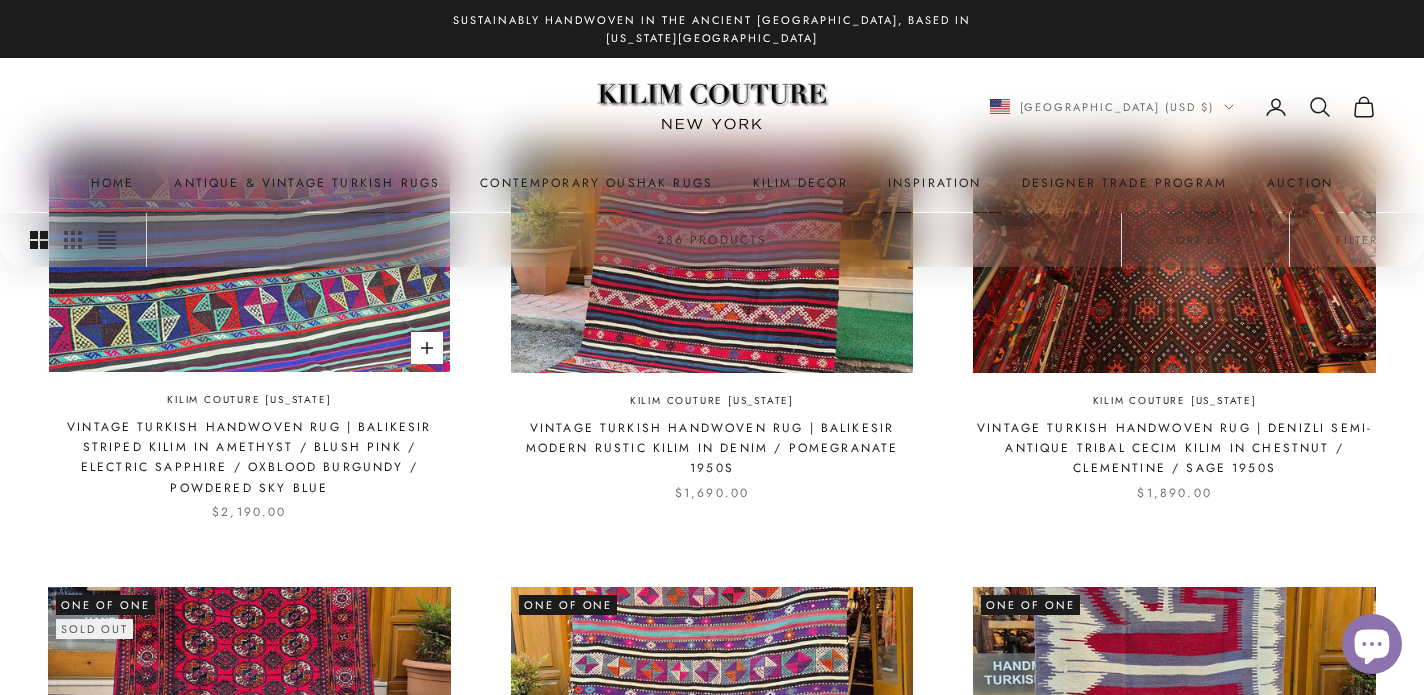 click at bounding box center [249, 259] 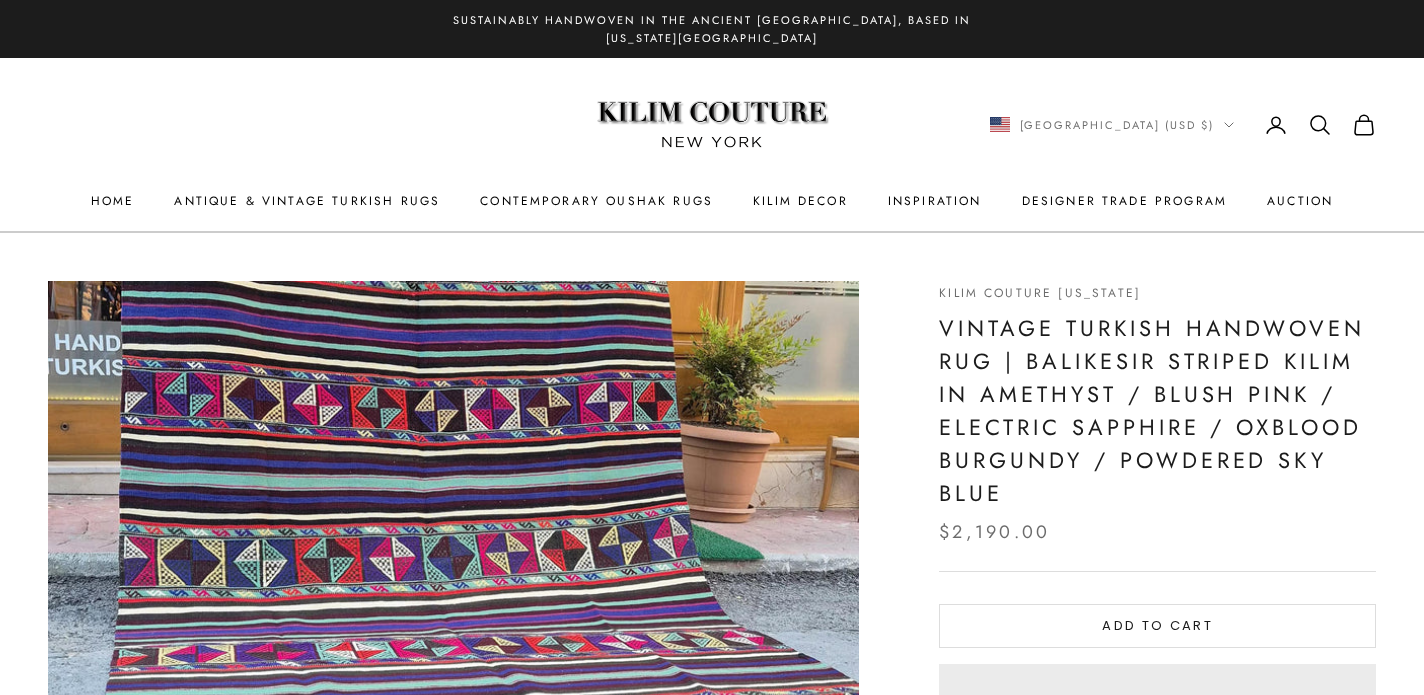 scroll, scrollTop: 0, scrollLeft: 0, axis: both 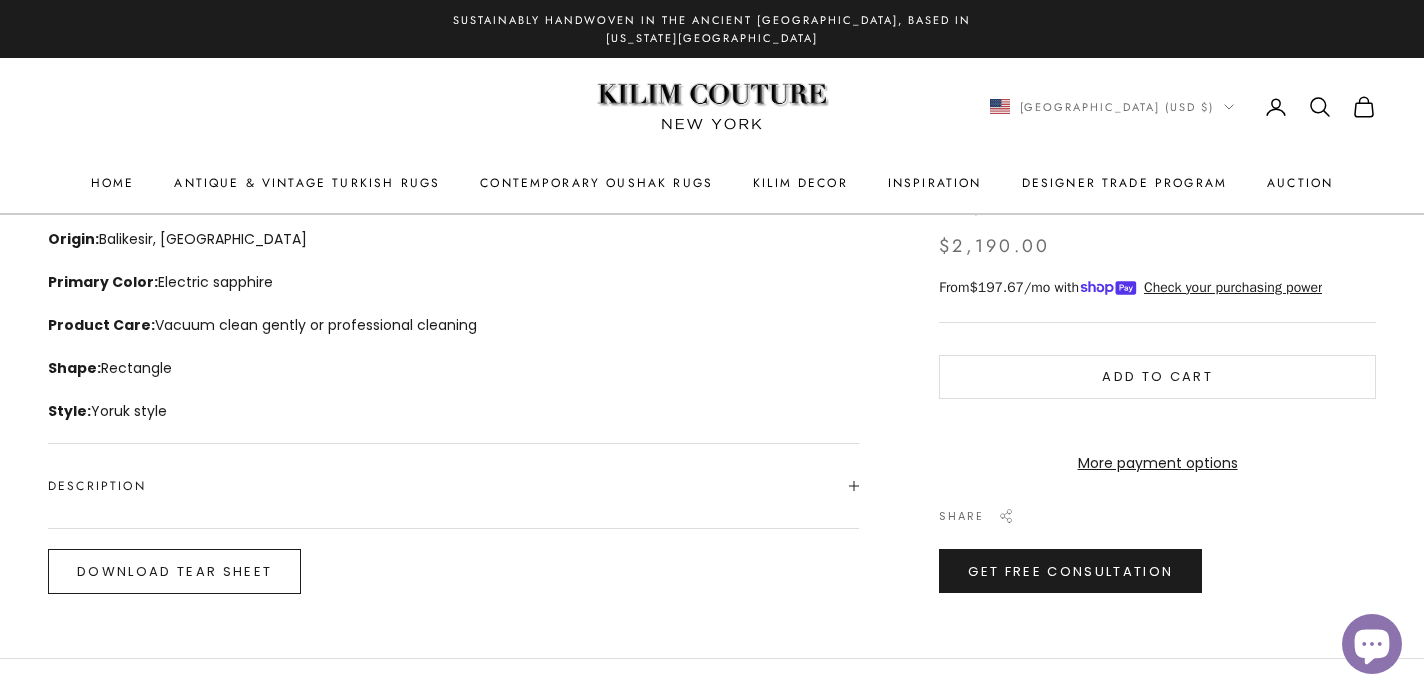click on "Download Tear Sheet" at bounding box center [174, 571] 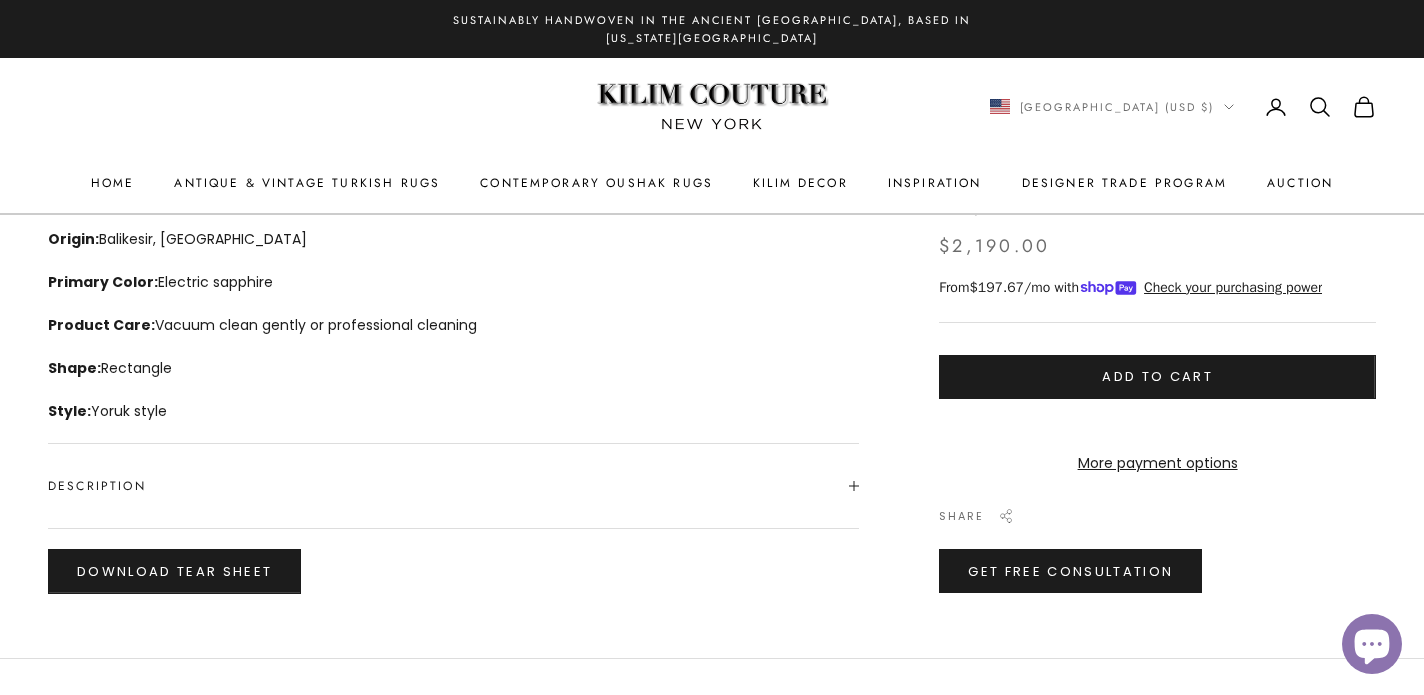 click on "Add to cart" at bounding box center [1157, 377] 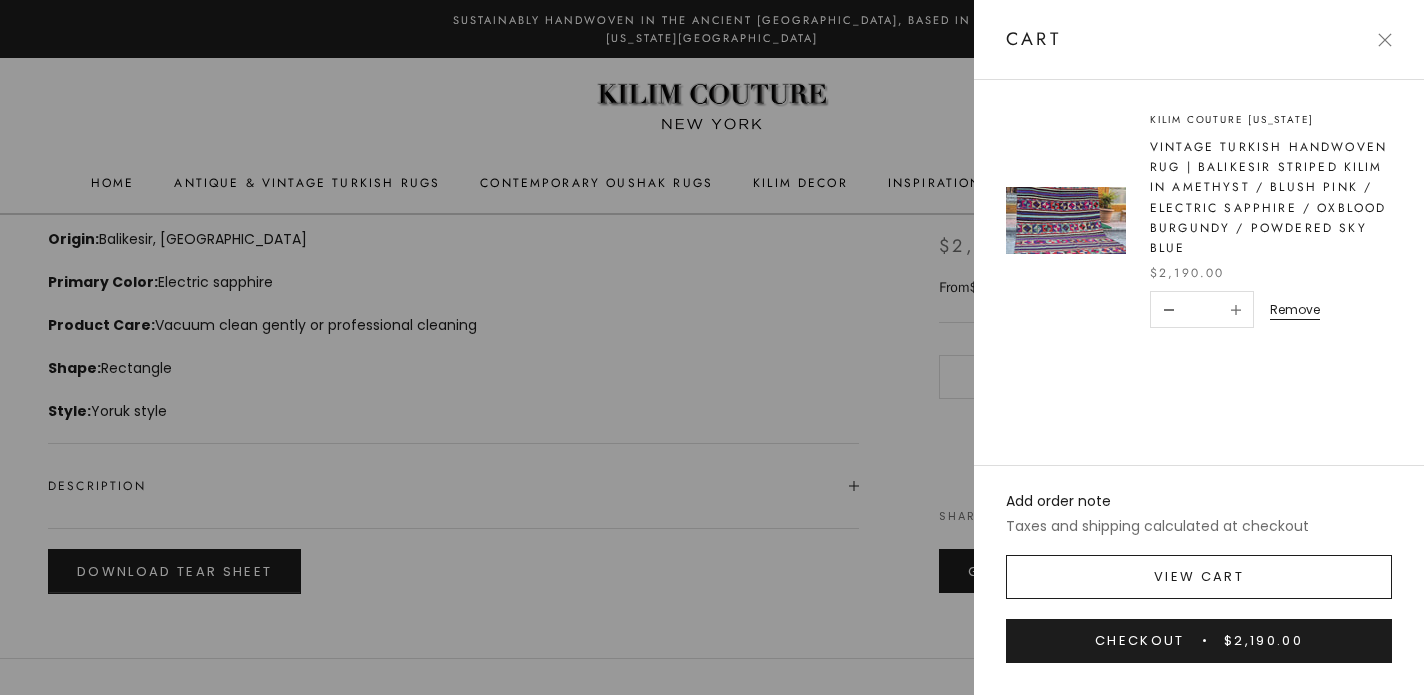 click on "View cart" at bounding box center [1199, 577] 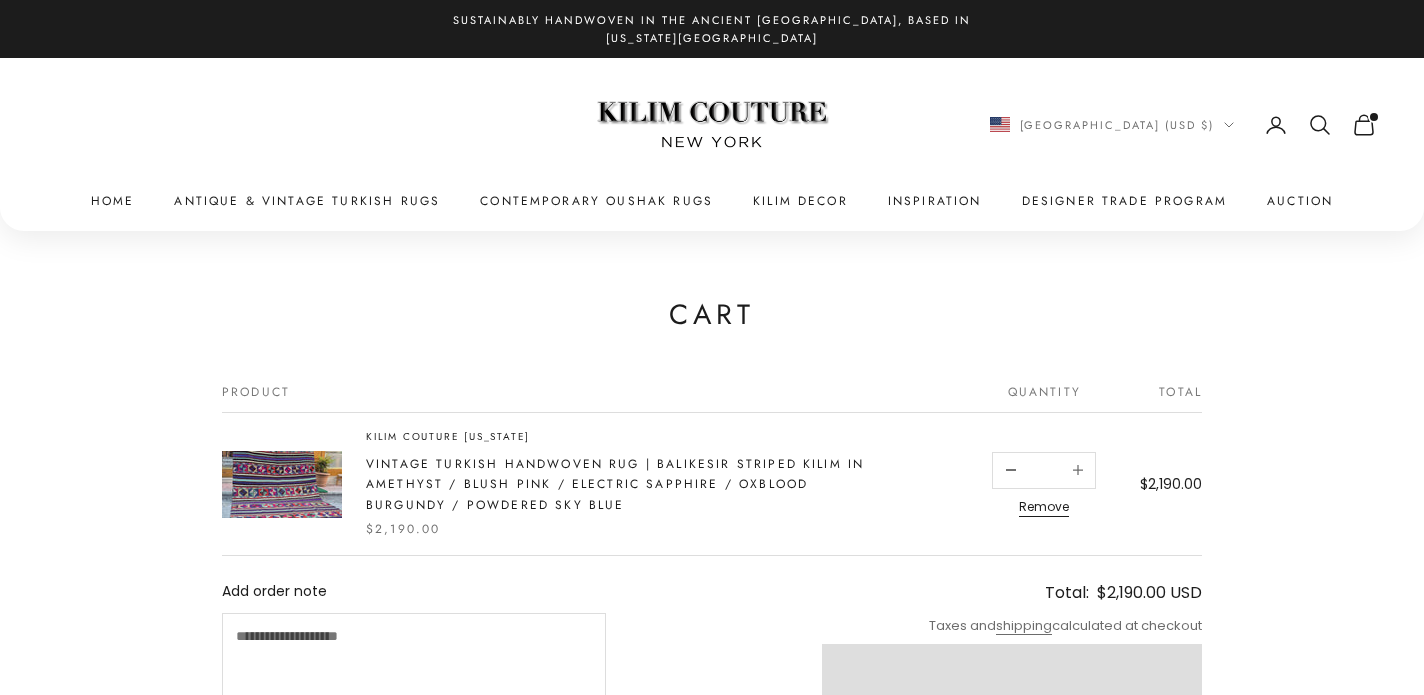 scroll, scrollTop: 0, scrollLeft: 0, axis: both 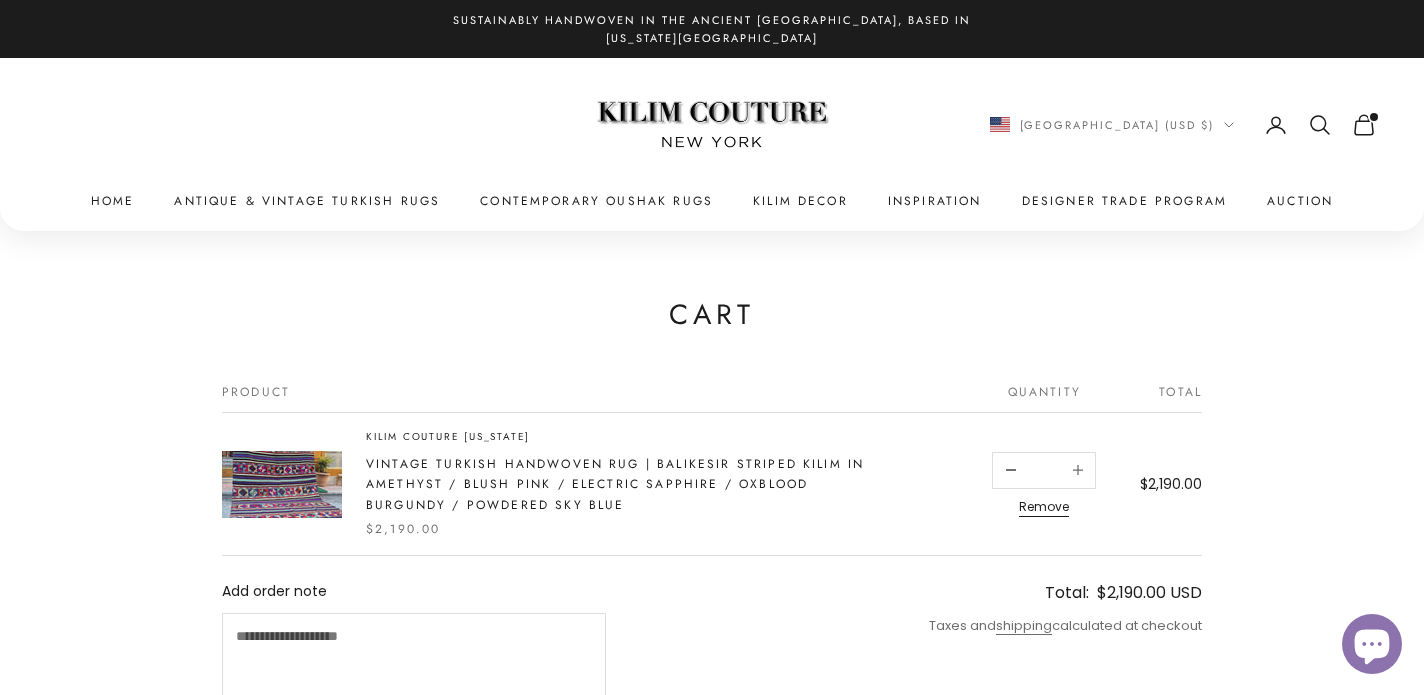 click on "Kilim Couture [US_STATE] Vintage Turkish Handwoven Rug | Balikesir Striped Kilim in Amethyst / Blush Pink / Electric Sapphire / Oxblood Burgundy / Powdered Sky Blue
Sale price $2,190.00
Decrease quantity
*
Increase quantity
Remove" at bounding box center (616, 484) 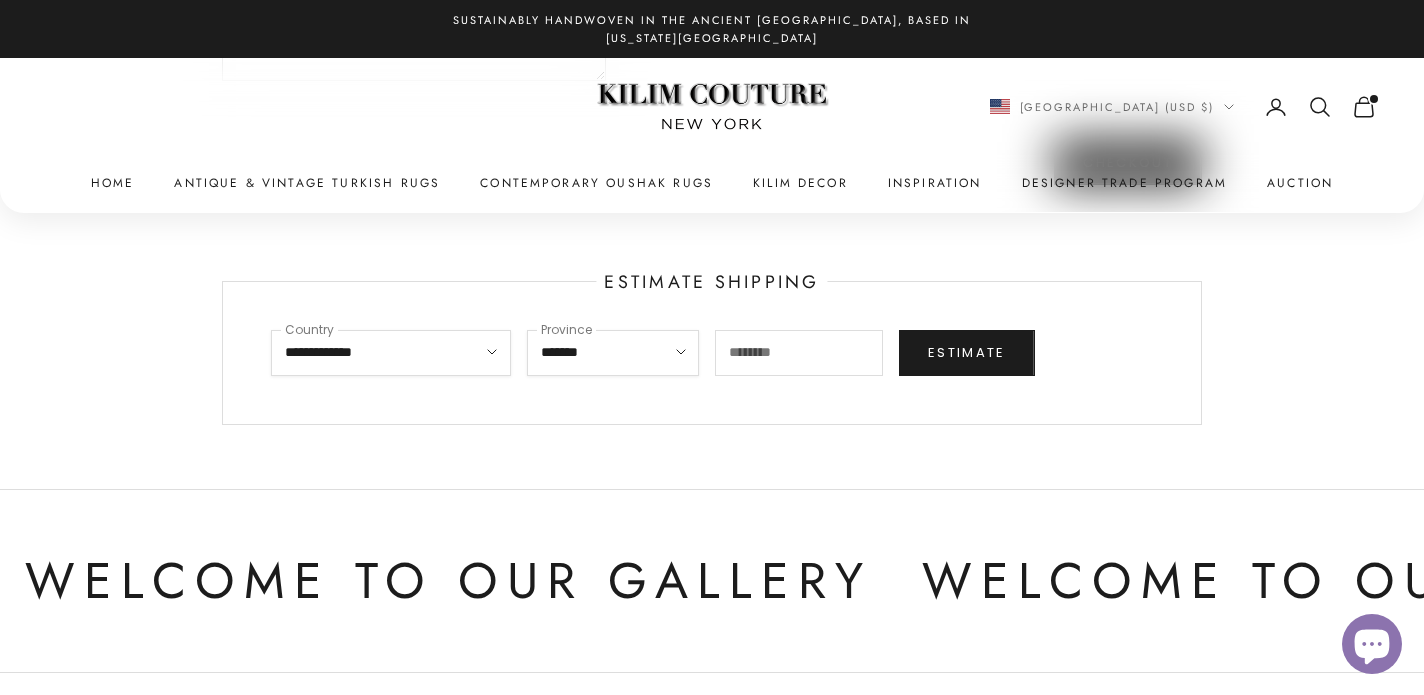 scroll, scrollTop: 690, scrollLeft: 0, axis: vertical 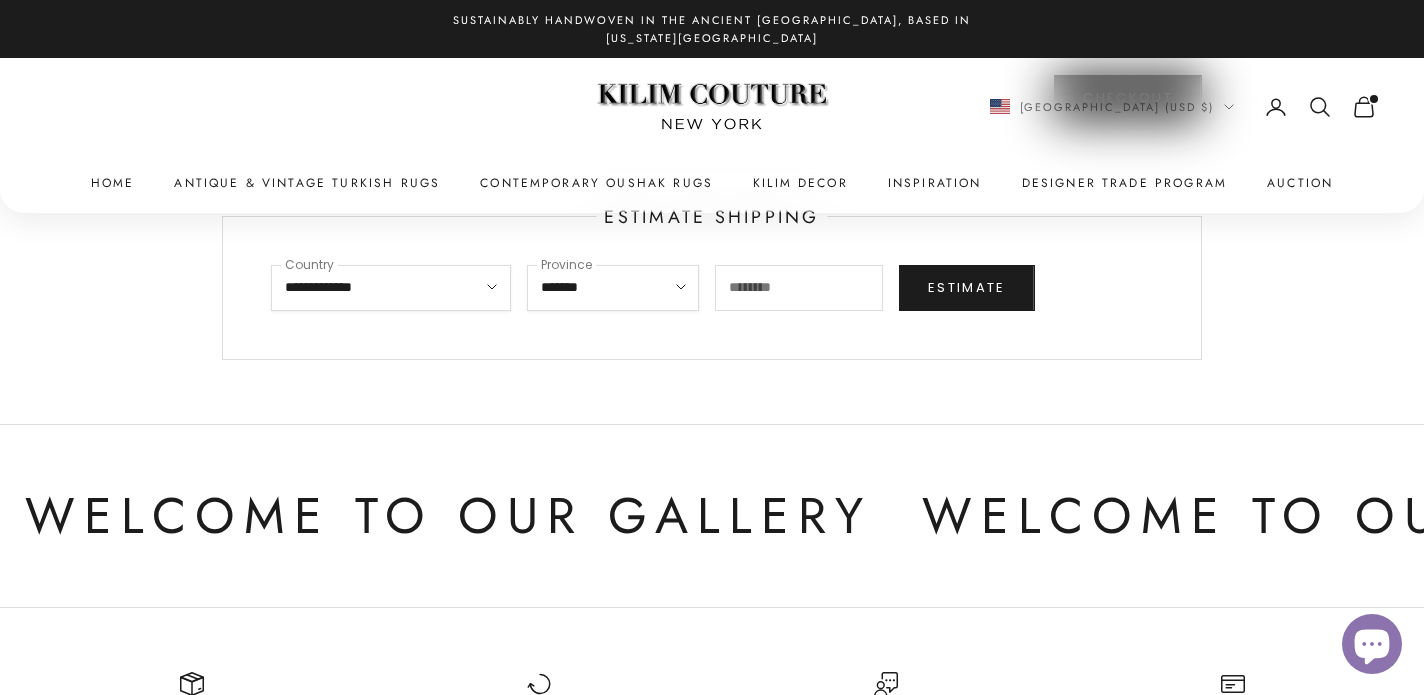 click on "**********" at bounding box center (613, 288) 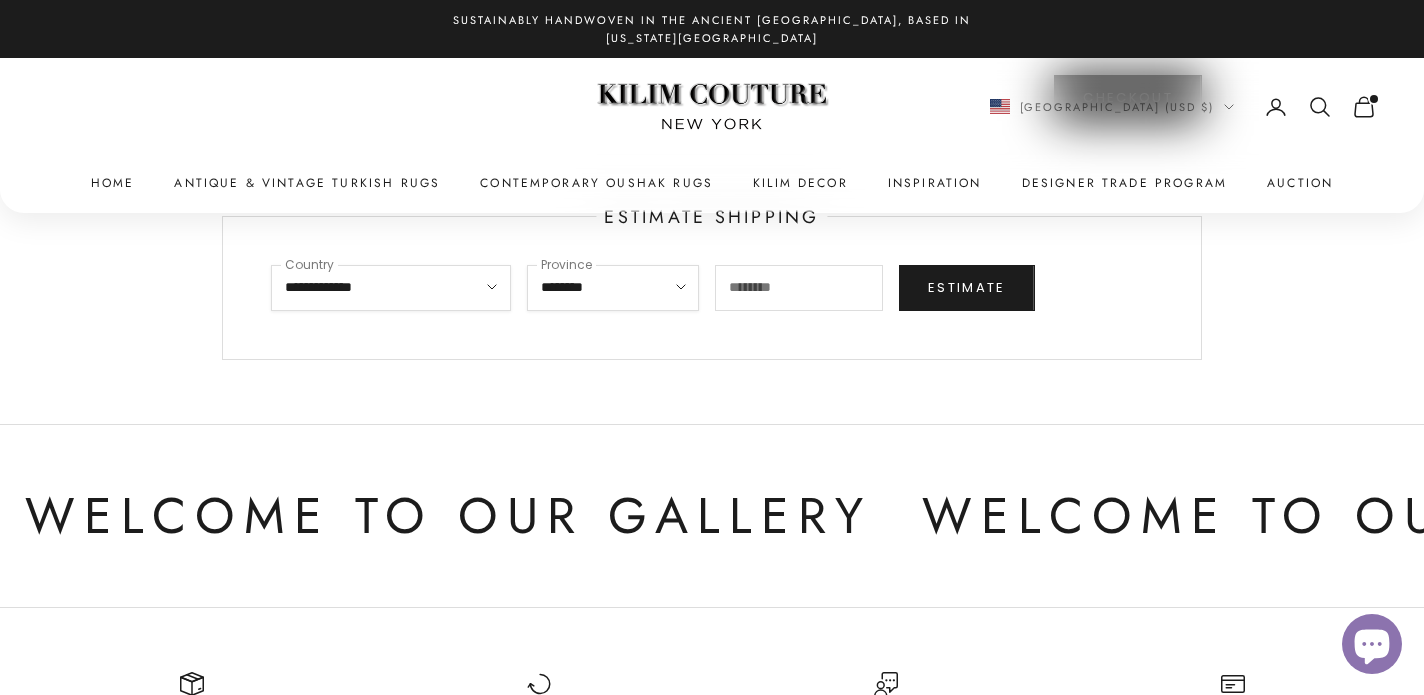 click on "Zip code" at bounding box center [799, 288] 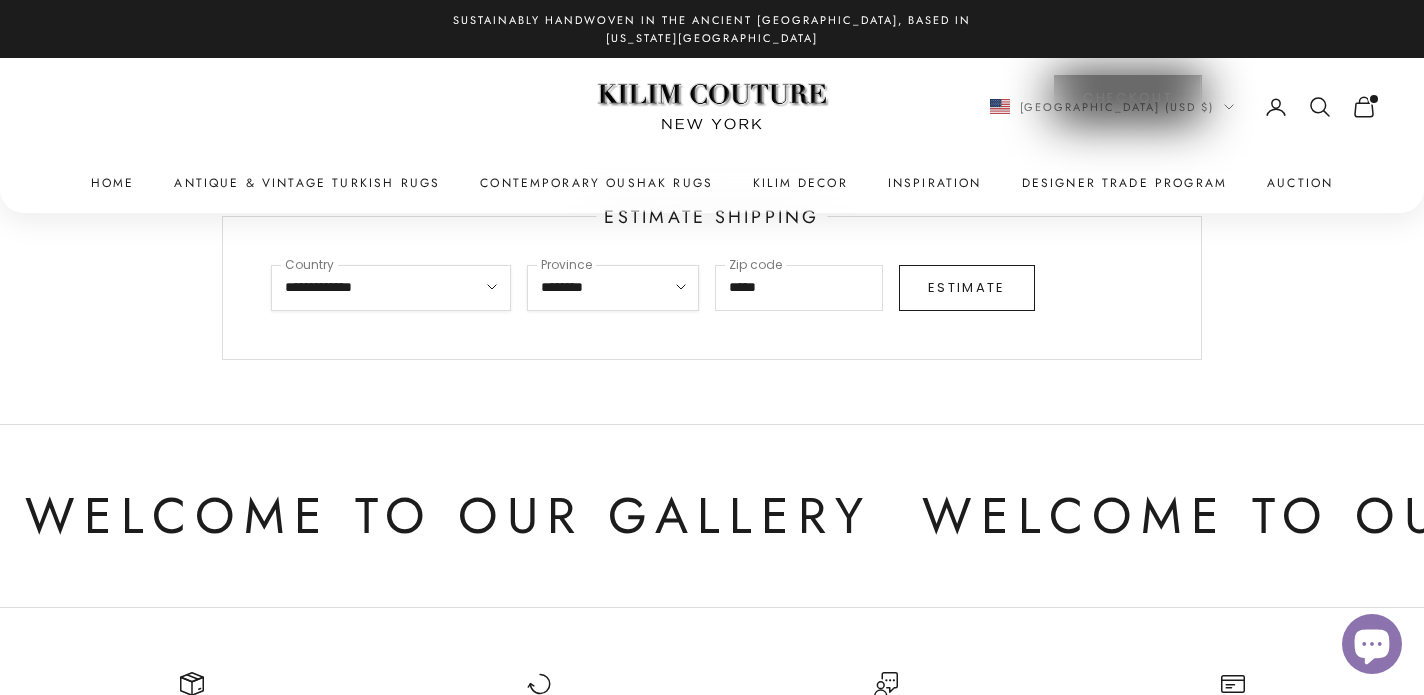 type on "*****" 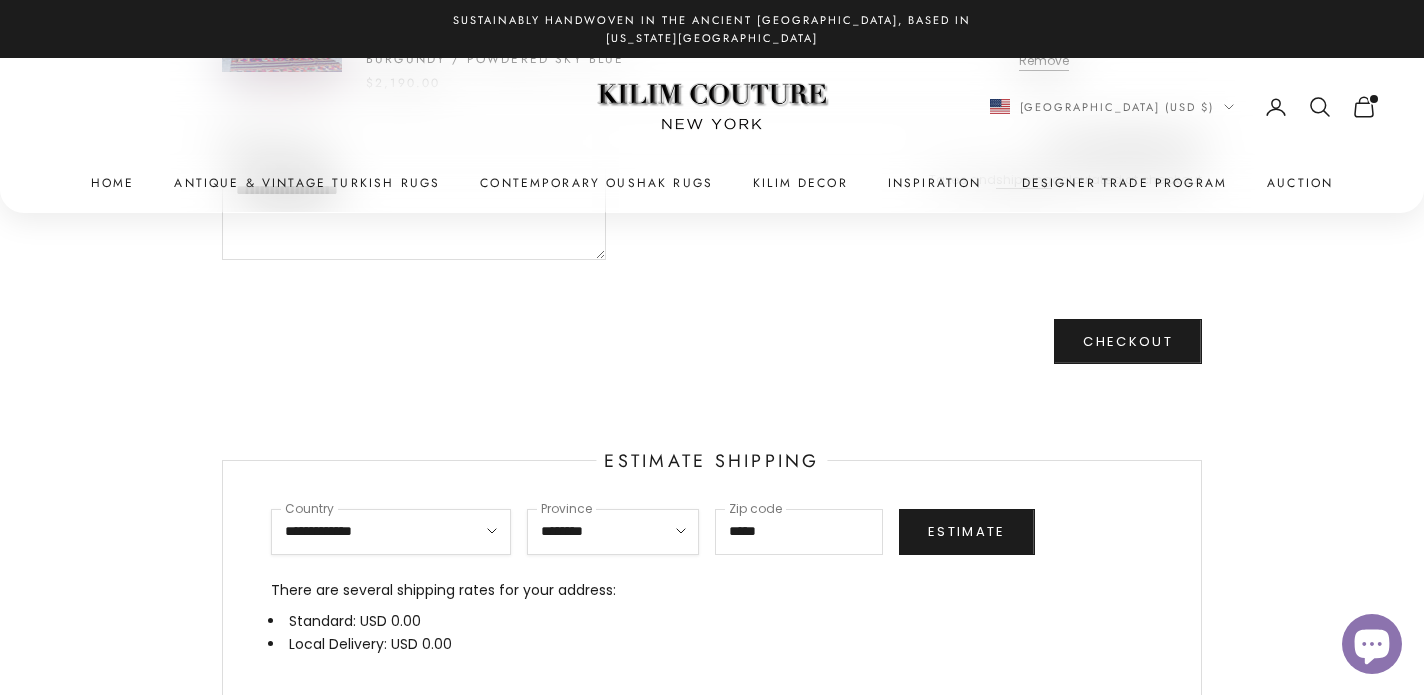 scroll, scrollTop: 0, scrollLeft: 0, axis: both 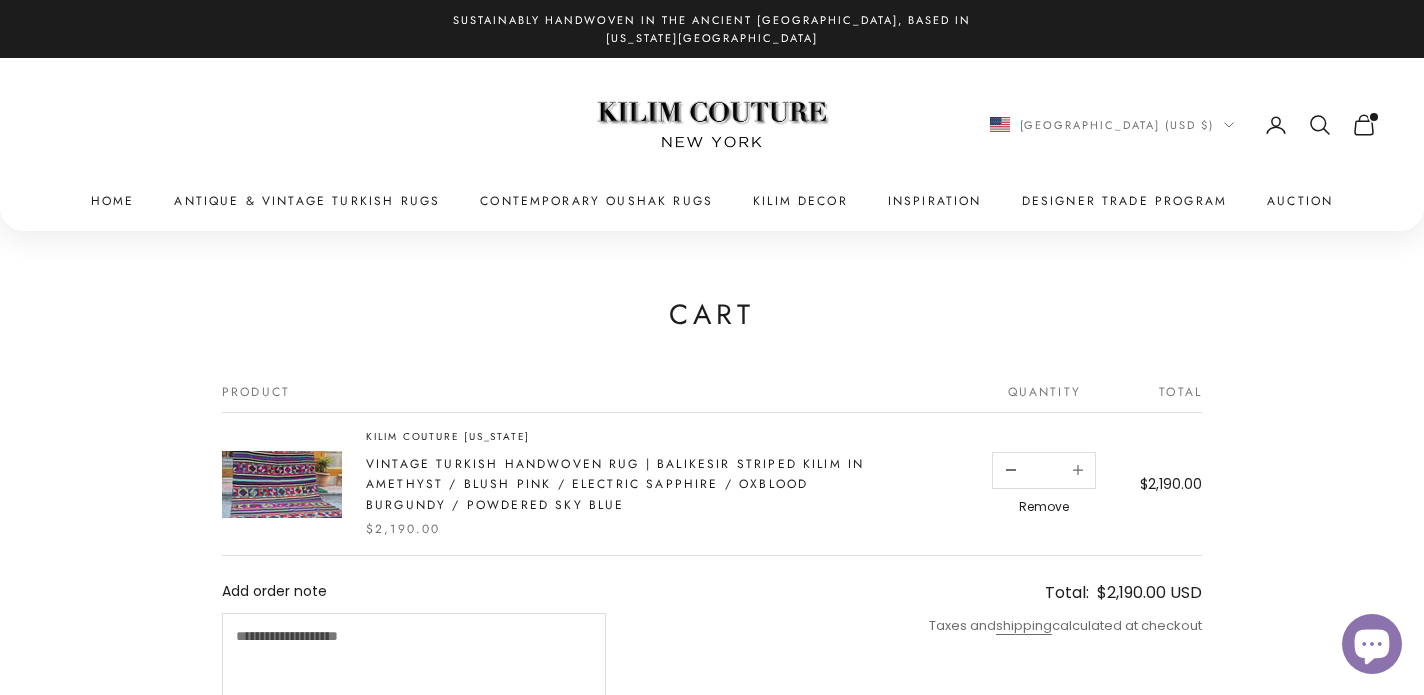 click on "Remove" at bounding box center [1044, 507] 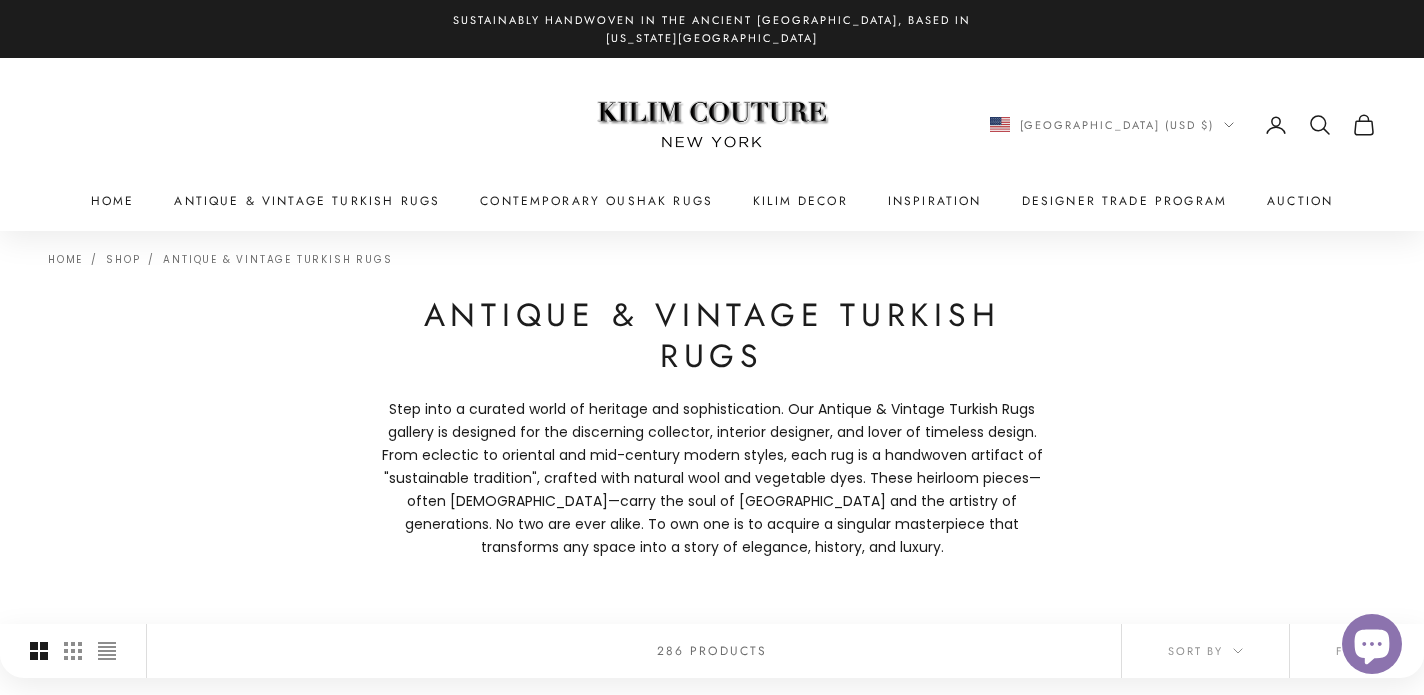 scroll, scrollTop: 0, scrollLeft: 0, axis: both 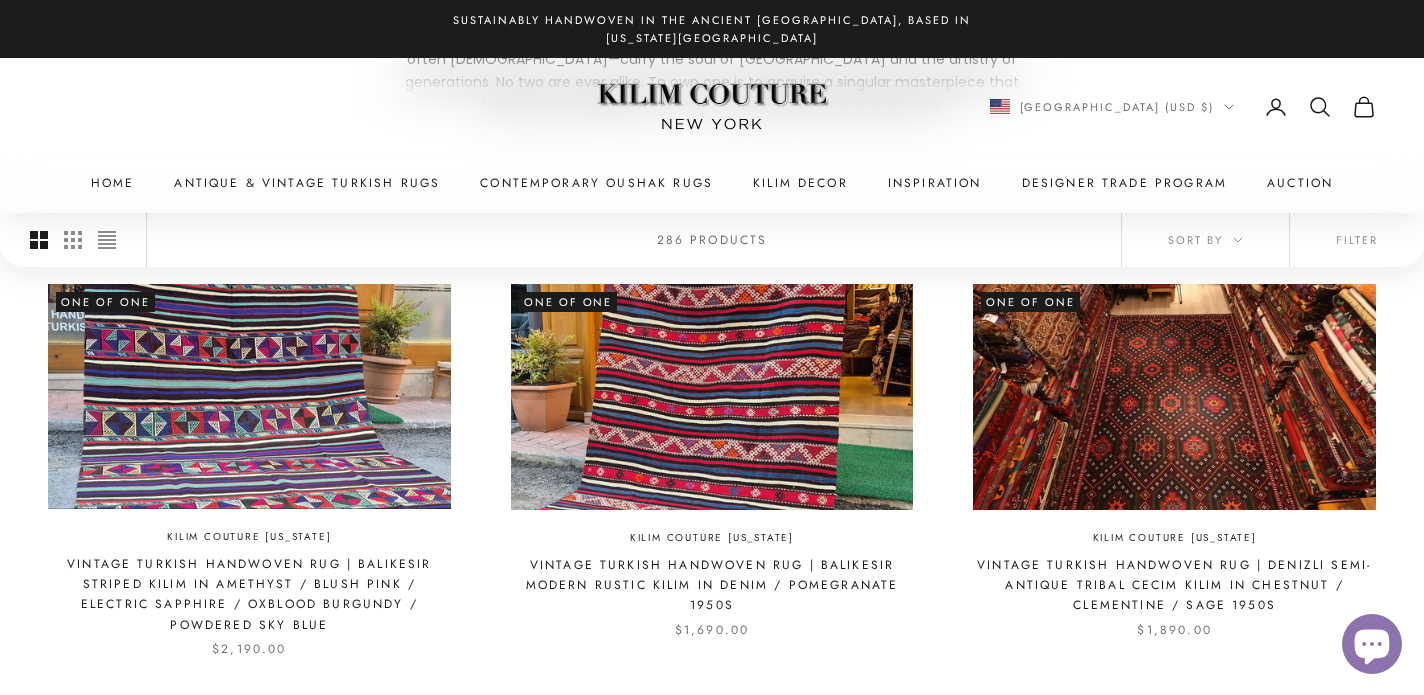 click on "Kilim Couture [US_STATE]" at bounding box center (712, 106) 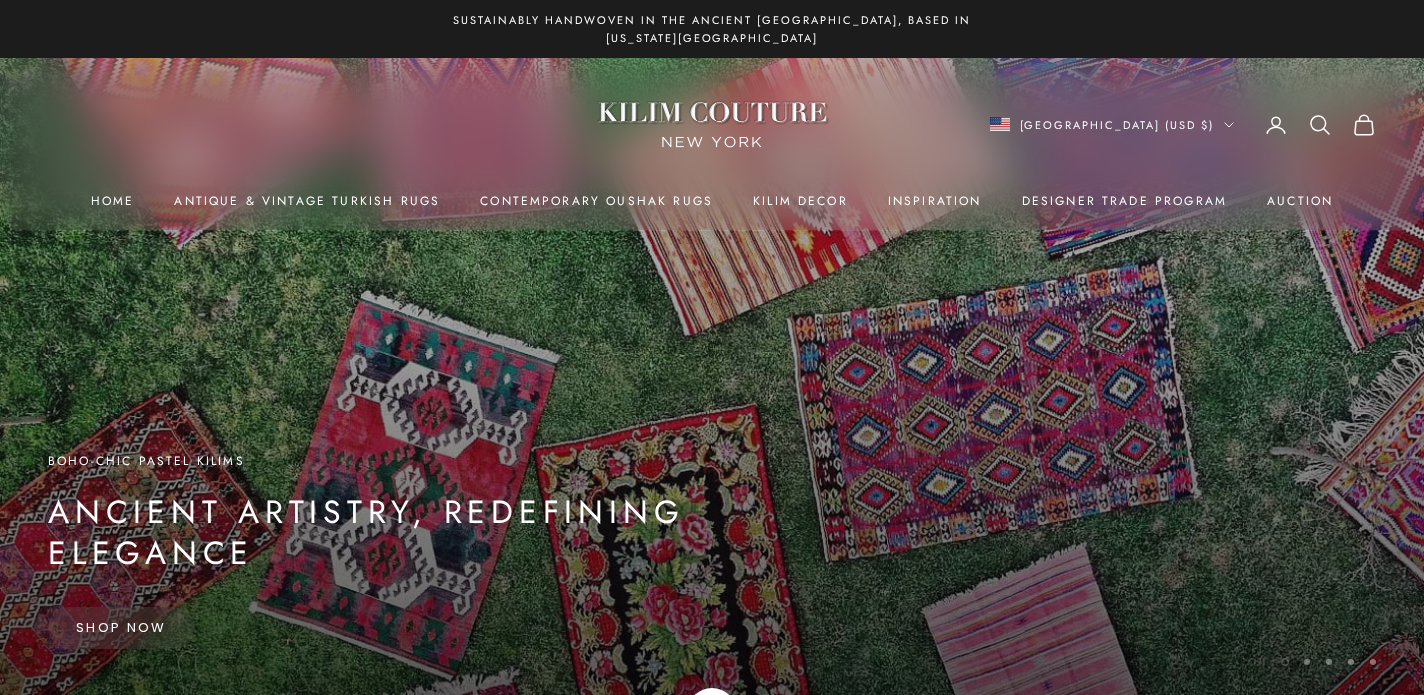 scroll, scrollTop: 0, scrollLeft: 0, axis: both 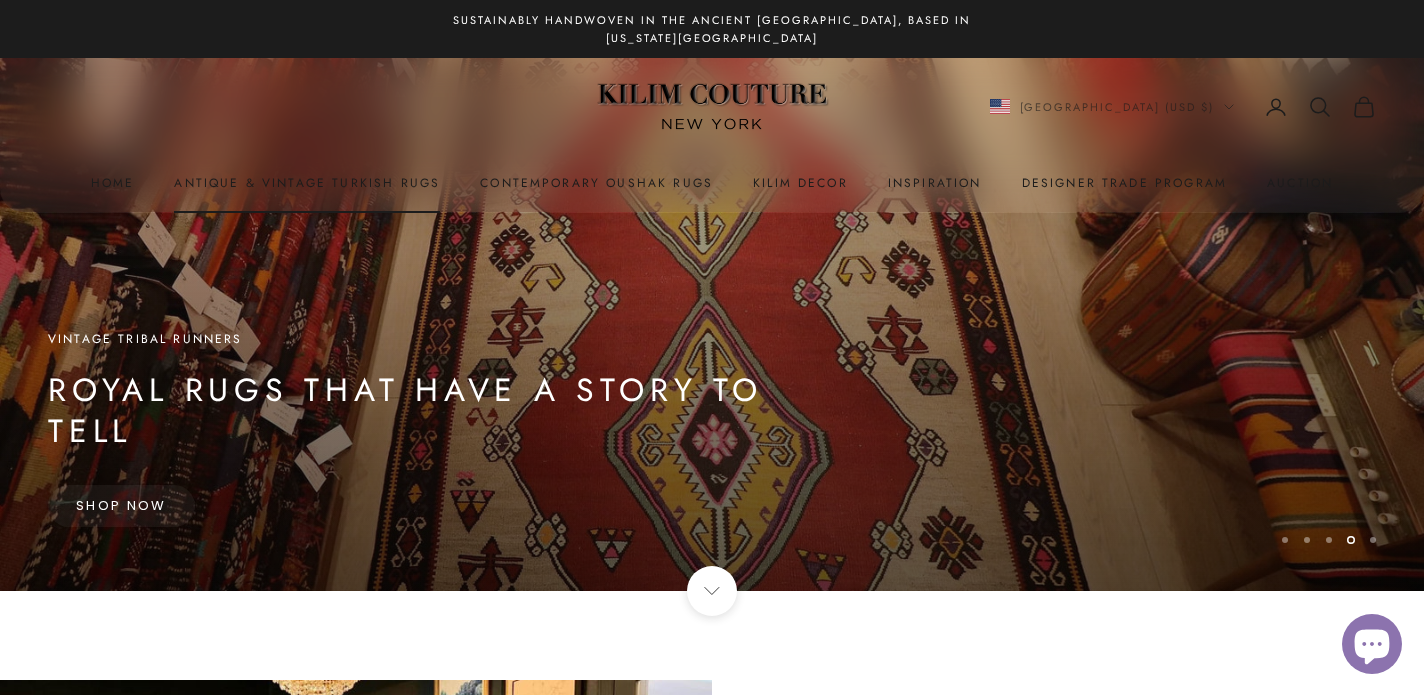click on "Antique & Vintage Turkish Rugs" at bounding box center (307, 183) 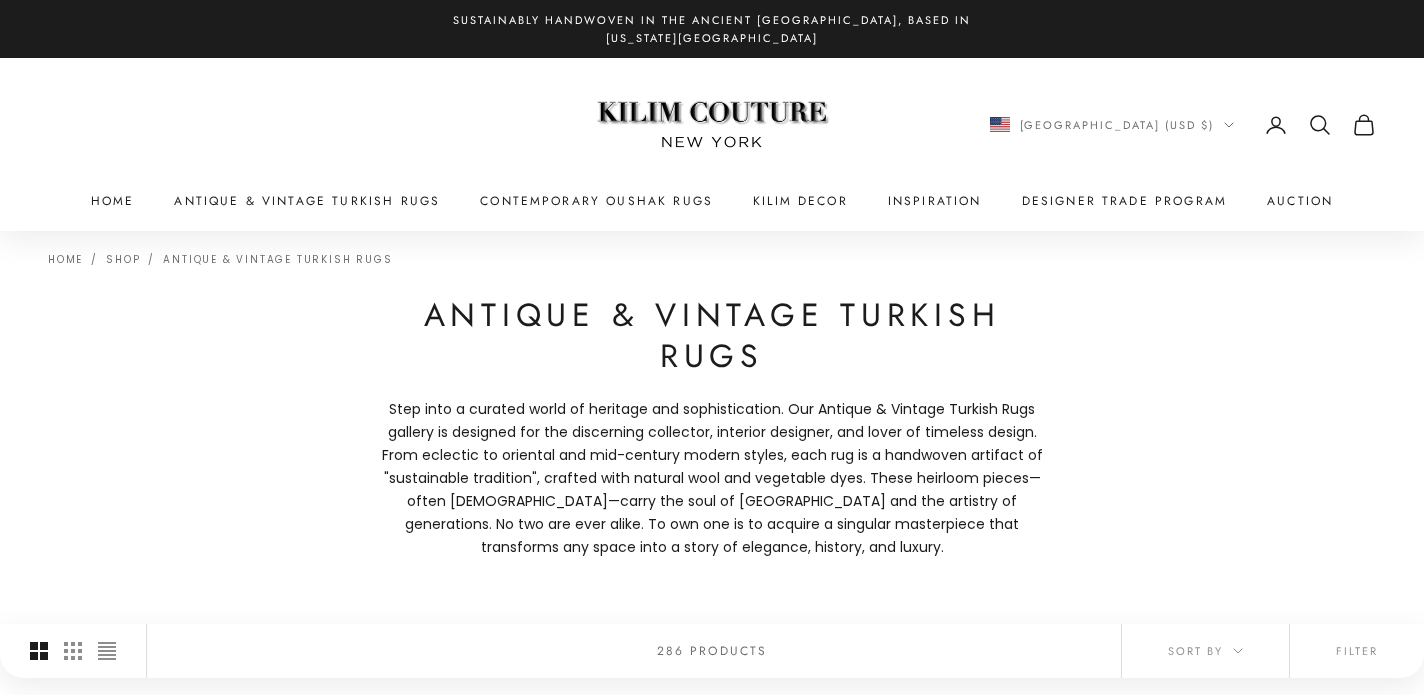 scroll, scrollTop: 0, scrollLeft: 0, axis: both 